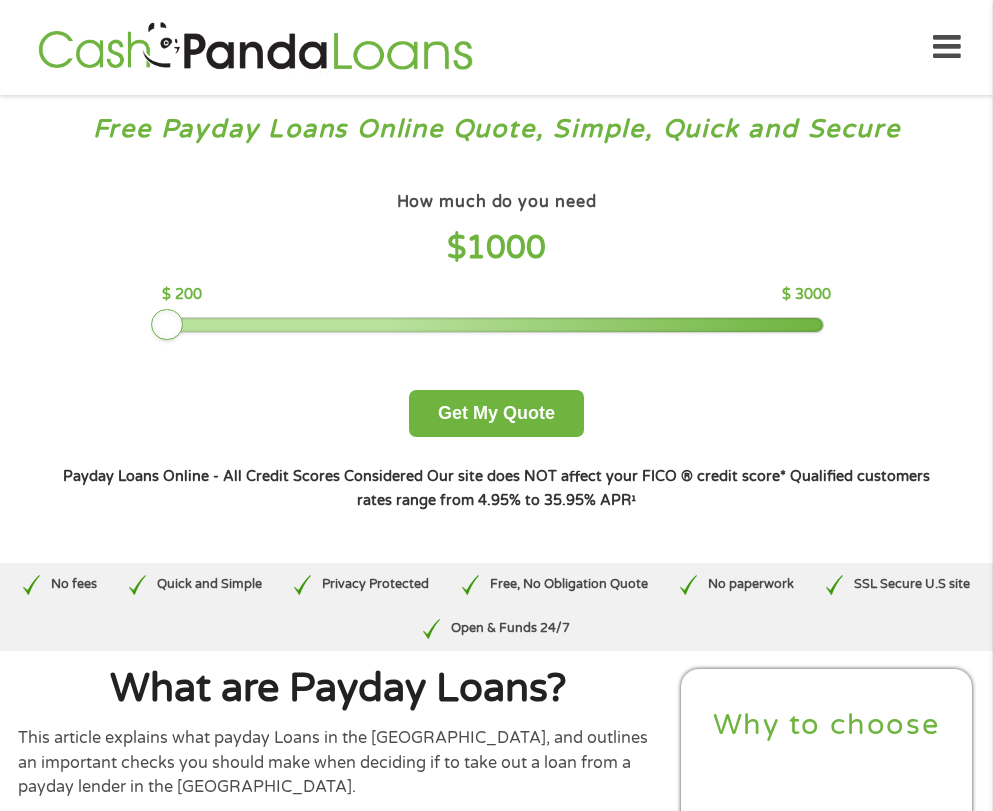 scroll, scrollTop: 0, scrollLeft: 0, axis: both 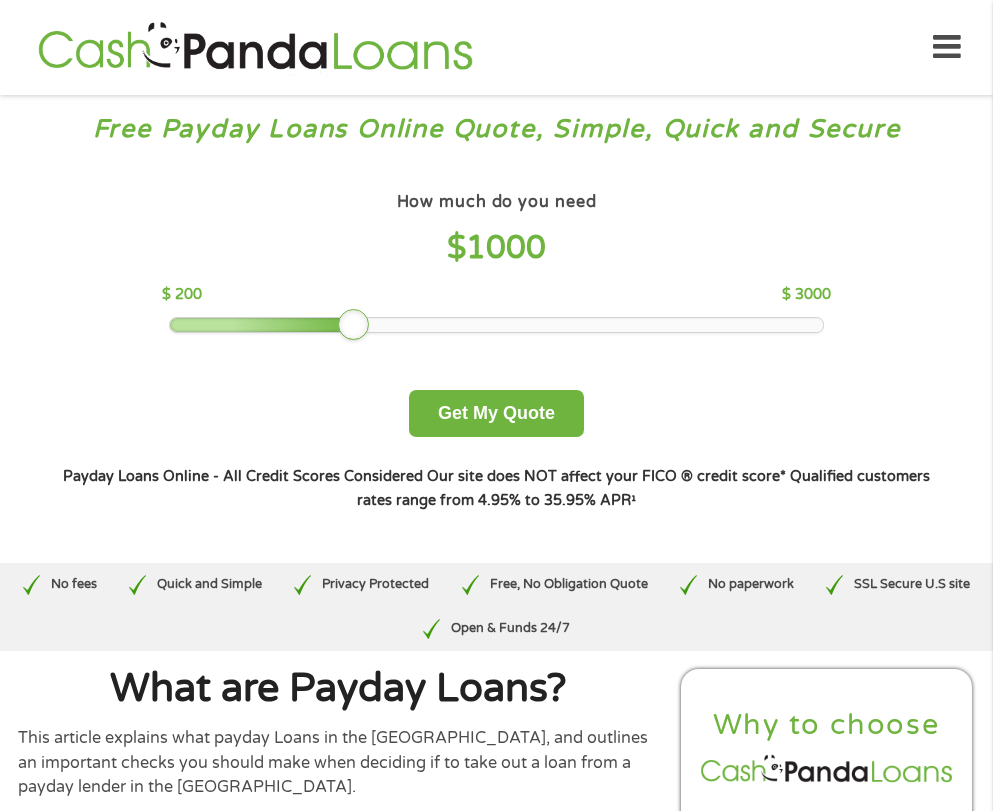 drag, startPoint x: 387, startPoint y: 419, endPoint x: 363, endPoint y: 428, distance: 25.632011 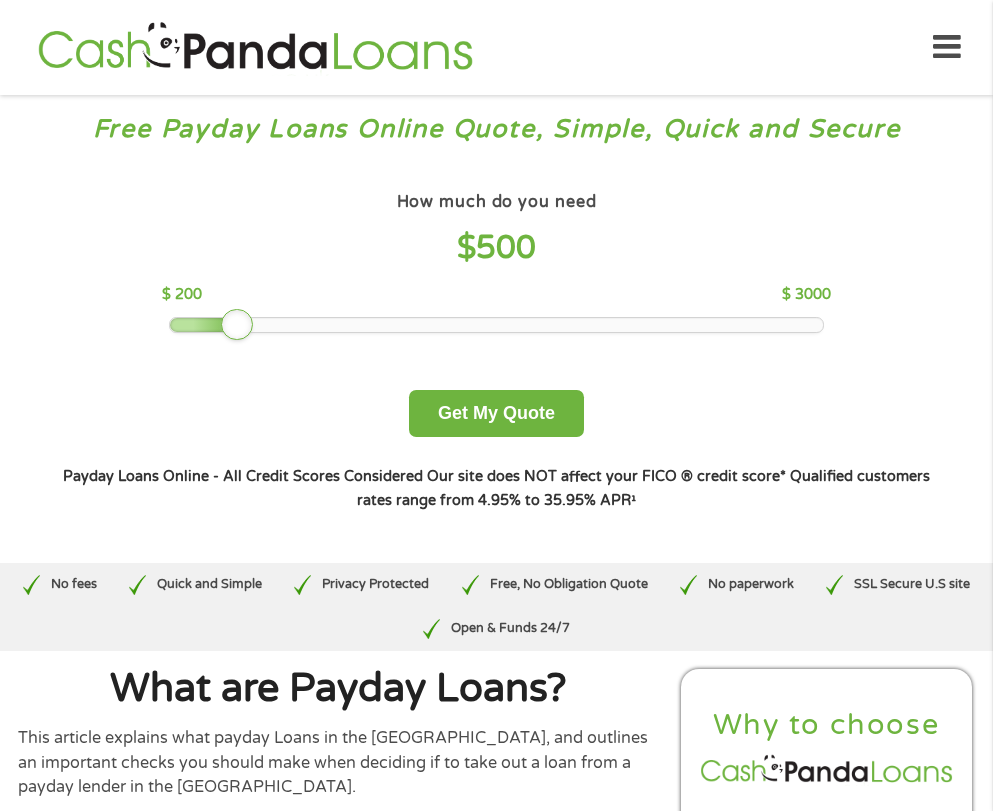 drag, startPoint x: 357, startPoint y: 427, endPoint x: 304, endPoint y: 429, distance: 53.037724 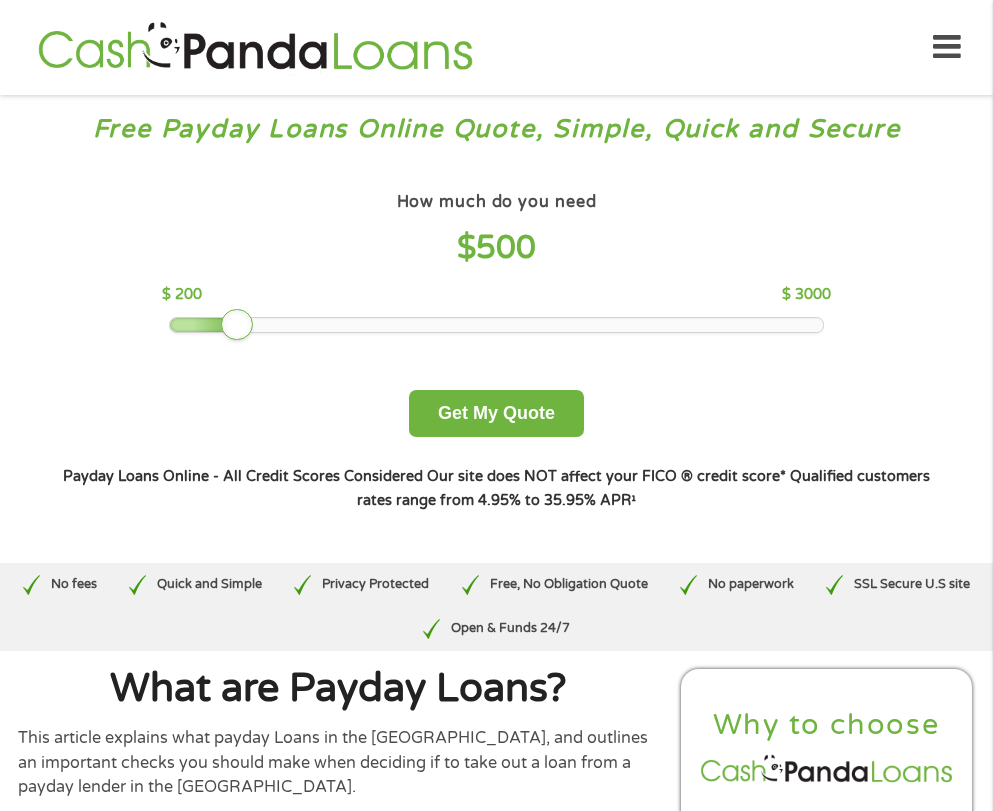 click on "How much do you need? $300 $500 $750 $900 $1000 $1500 $2000 $2500 $3000 Other amount $  1000   Get My Quote How much do you need $  500 $ 200 $ 3000   Get My Quote   Payday Loans Online - All Credit Scores Considered   Our site does NOT affect your FICO ® credit score*   Qualified customers rates range from 4.95% to 35.95% APR¹" at bounding box center [496, 349] 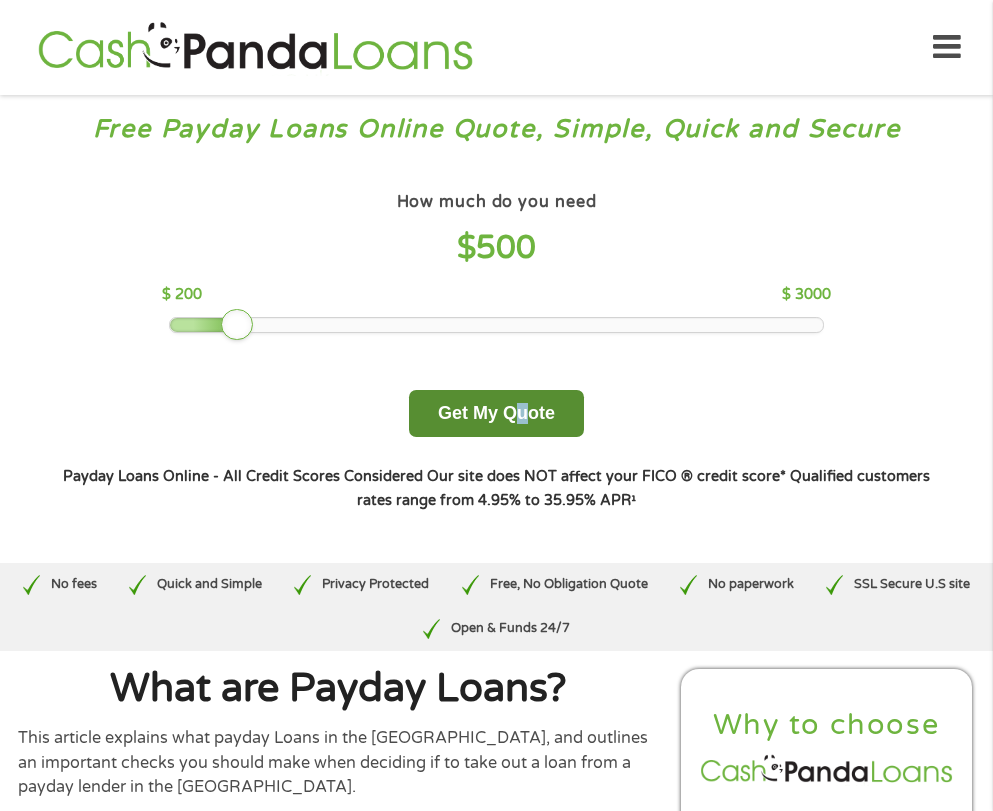 click on "Get My Quote" at bounding box center [496, 413] 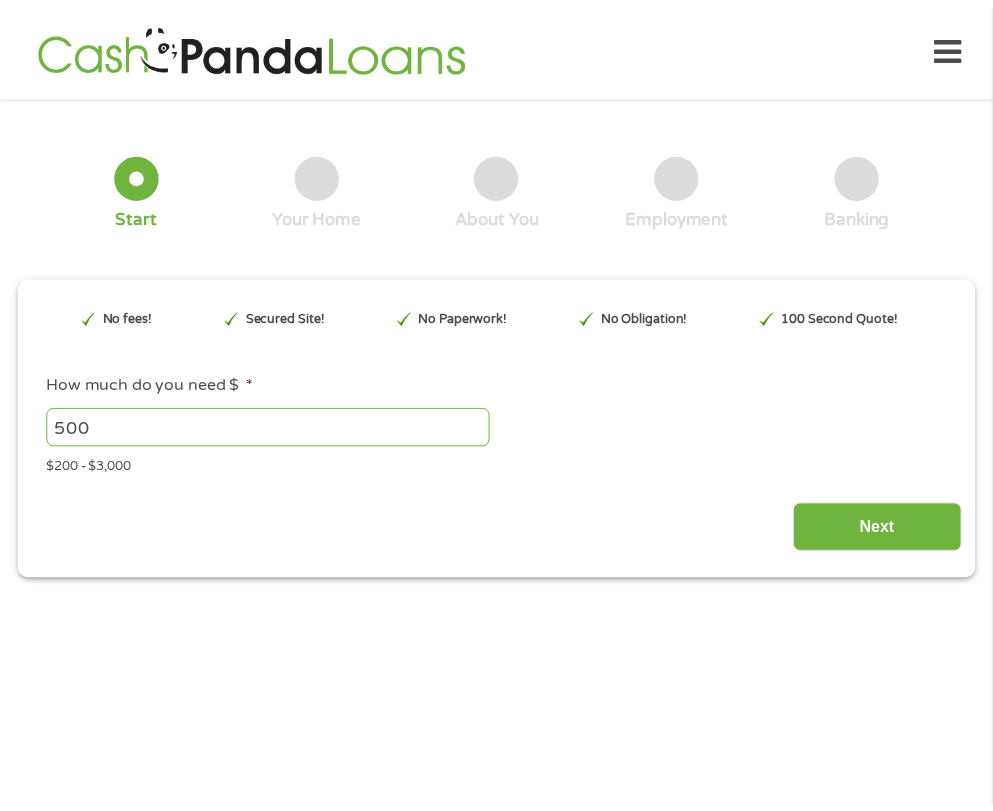 scroll, scrollTop: 0, scrollLeft: 0, axis: both 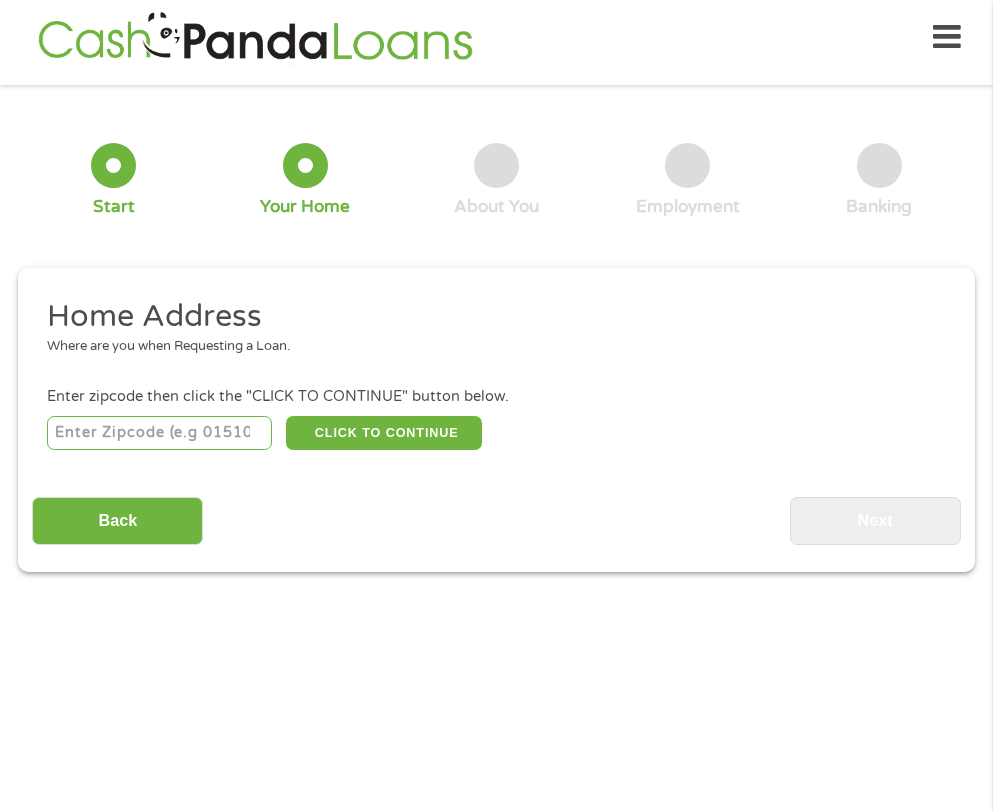 click at bounding box center (159, 433) 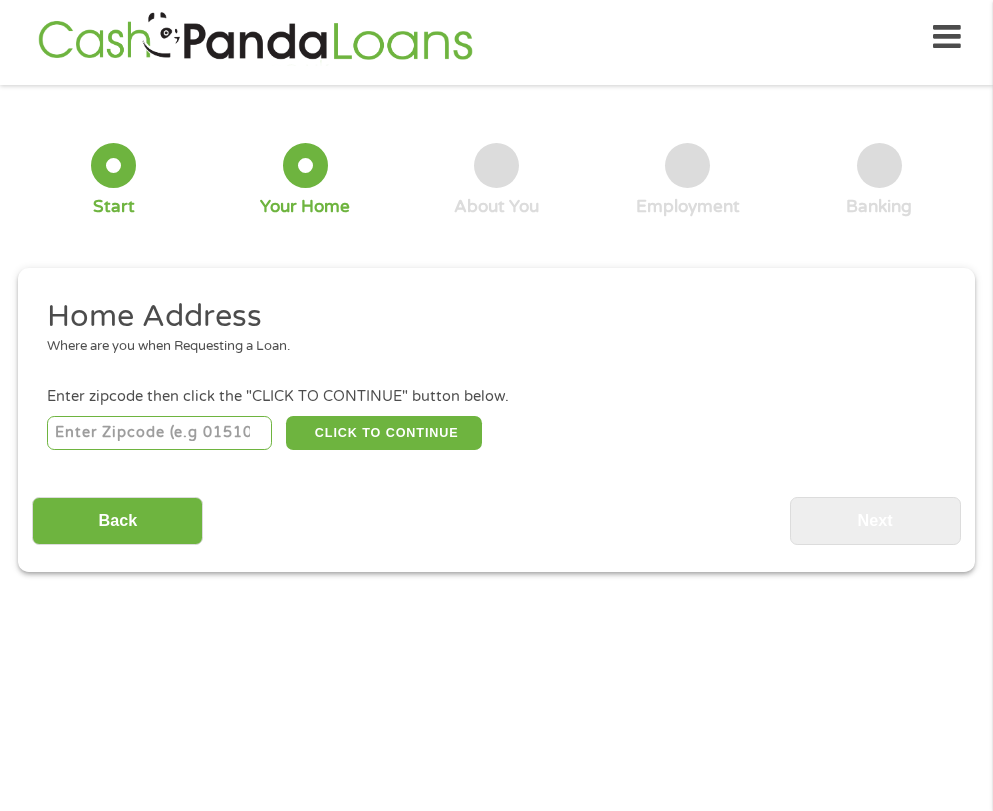 type on "74006" 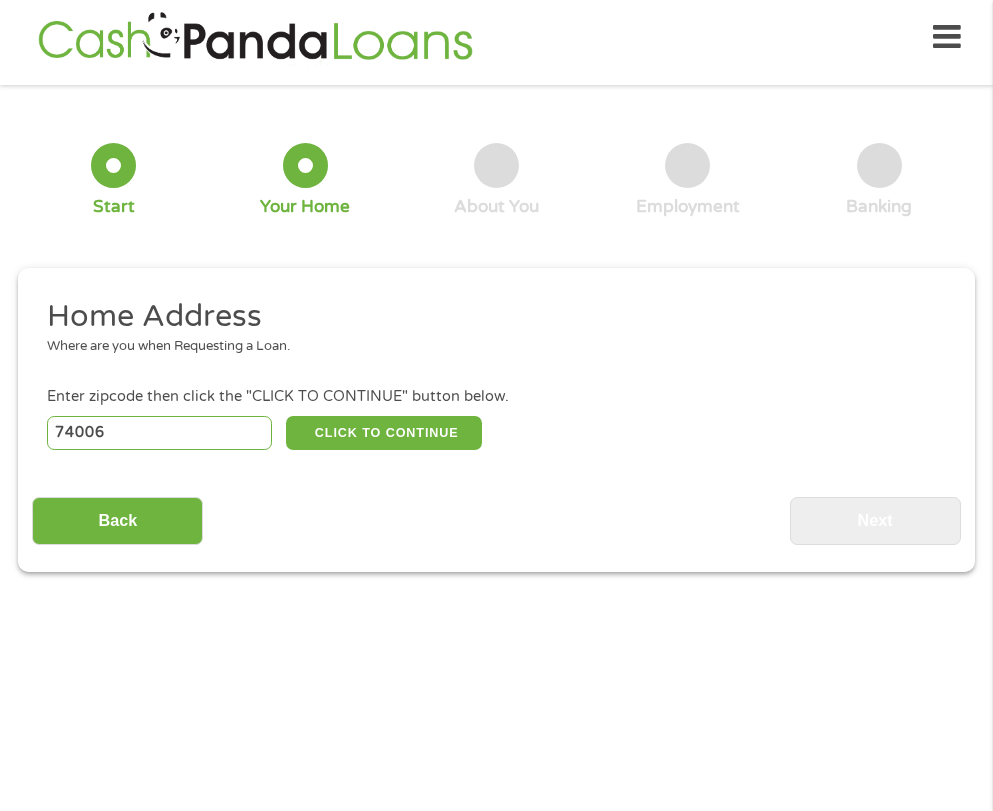select on "Oklahoma" 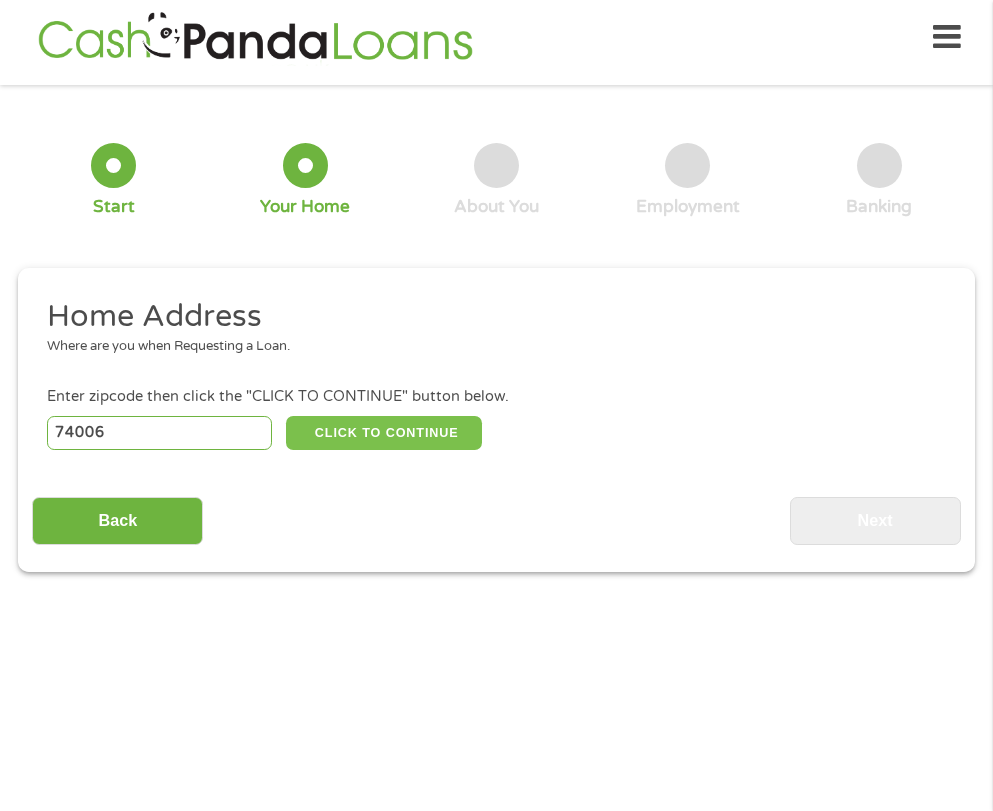 click on "CLICK TO CONTINUE" at bounding box center (384, 433) 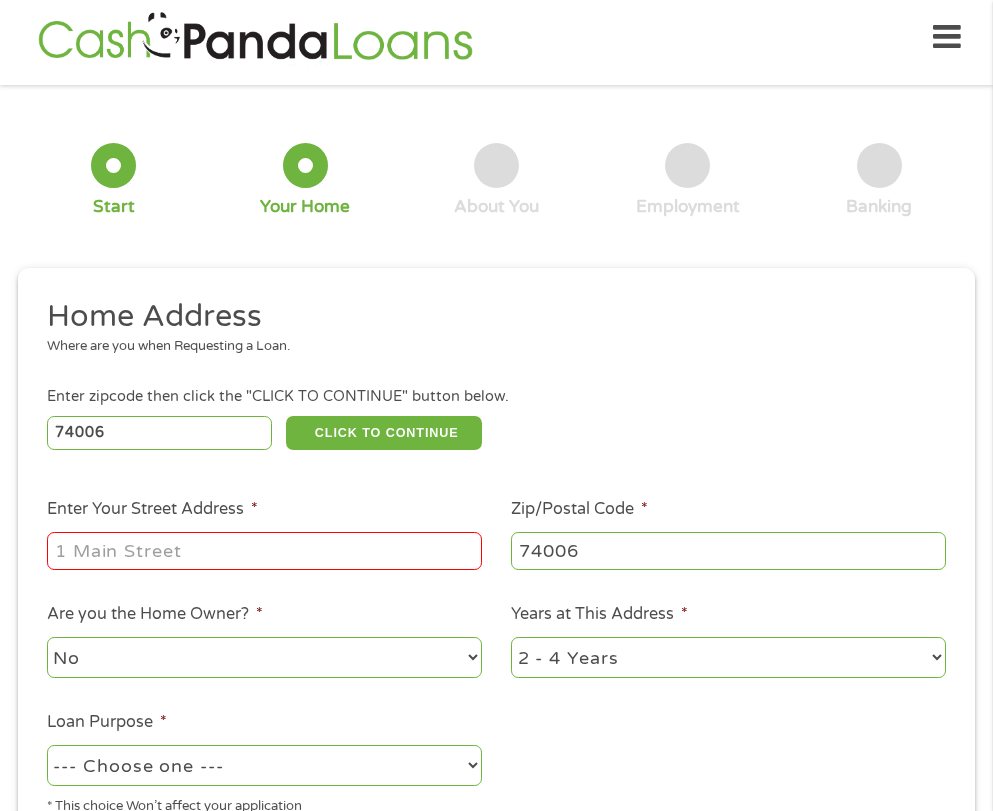click on "Enter Your Street Address *" at bounding box center (264, 551) 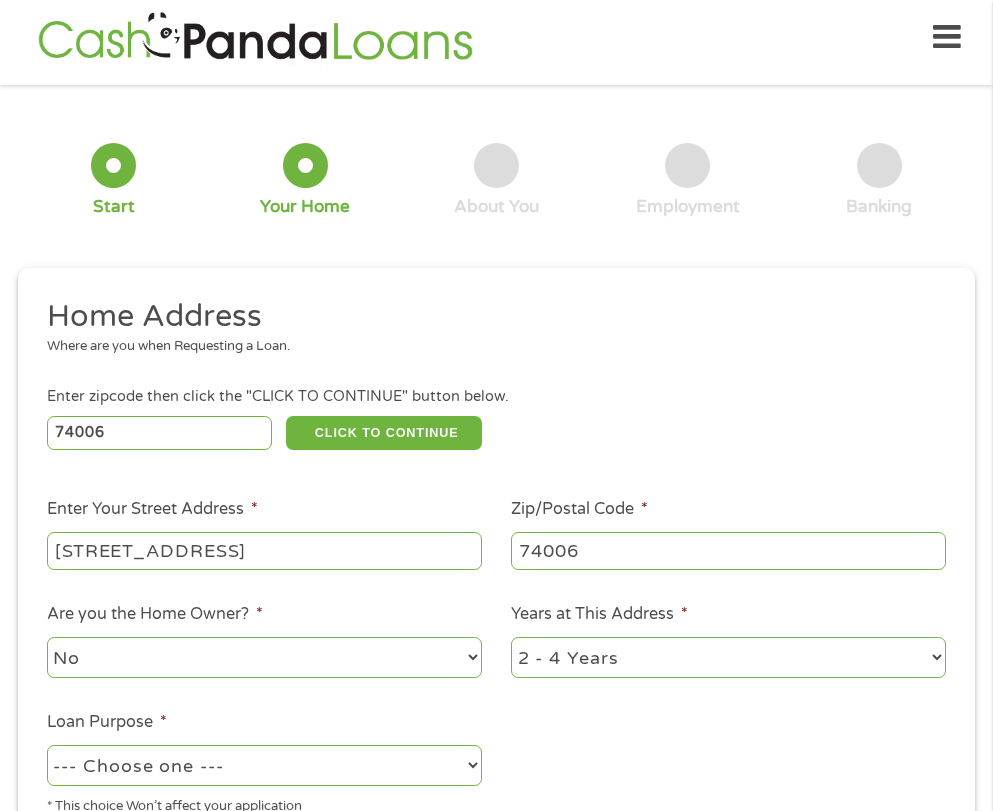 click on "No Yes" at bounding box center (264, 657) 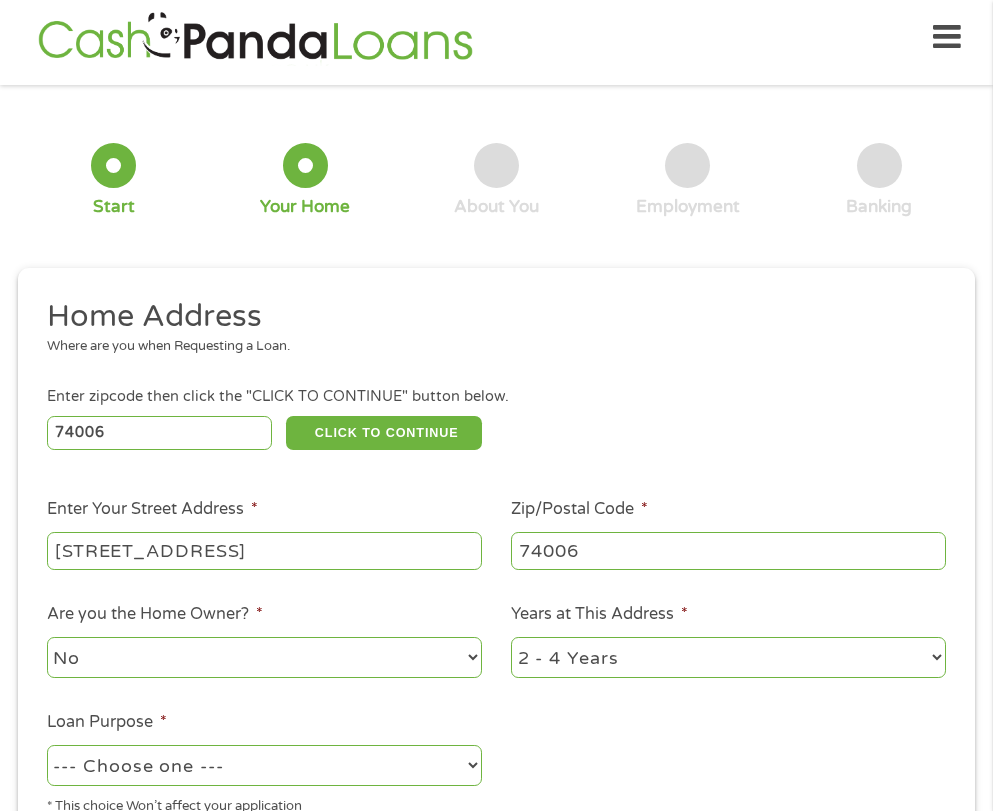 select on "yes" 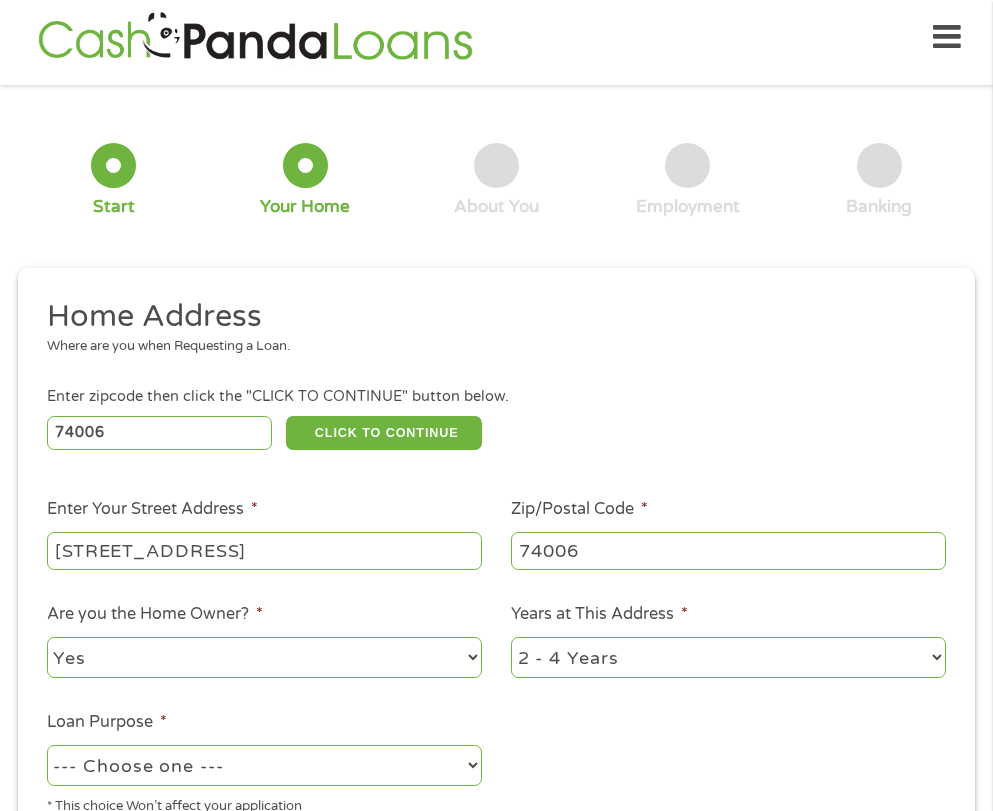 click on "No Yes" at bounding box center [264, 657] 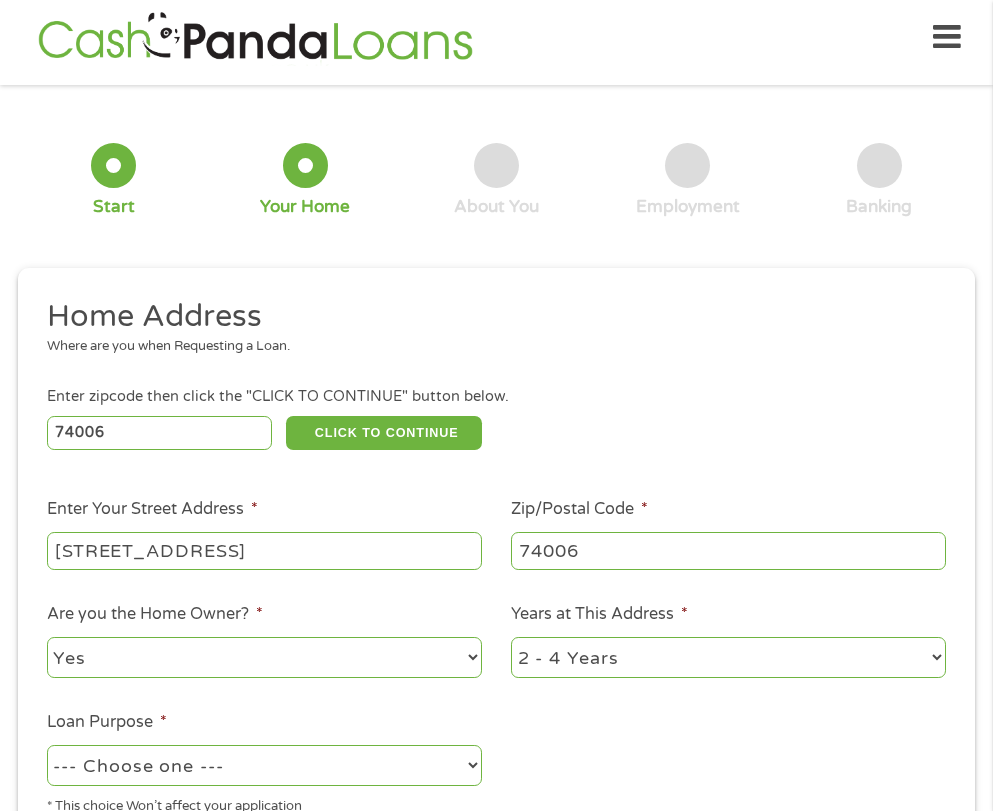 click on "--- Choose one --- Pay Bills Debt Consolidation Home Improvement Major Purchase Car Loan Short Term Cash Medical Expenses Other" at bounding box center [264, 765] 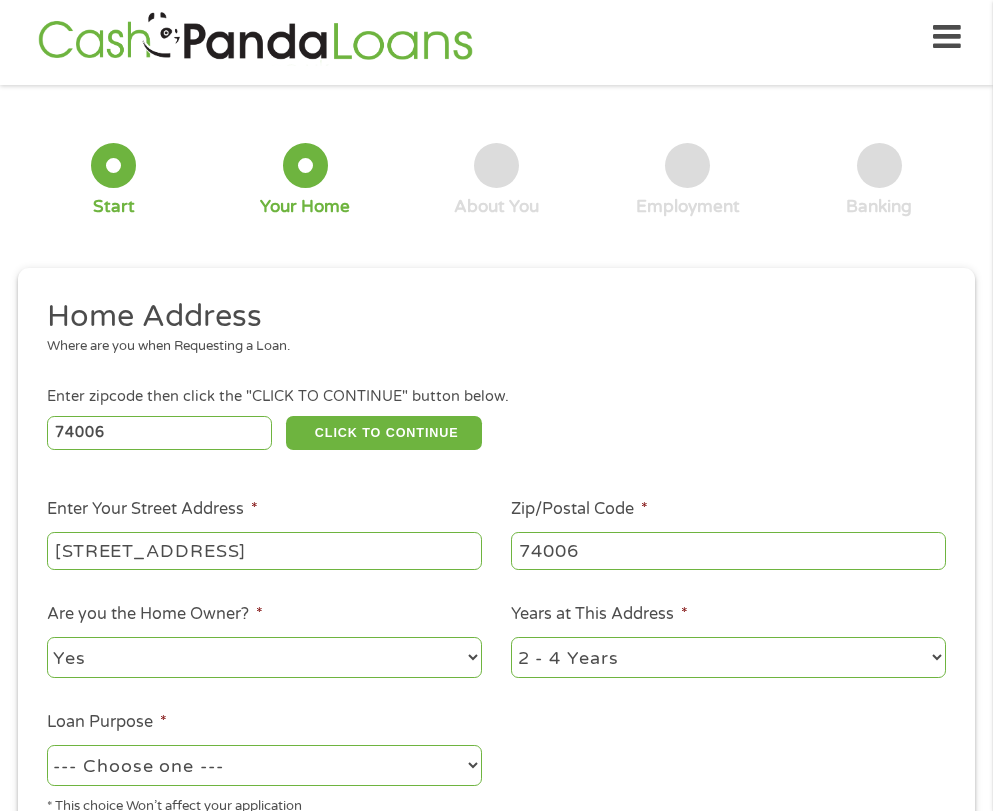 select on "paybills" 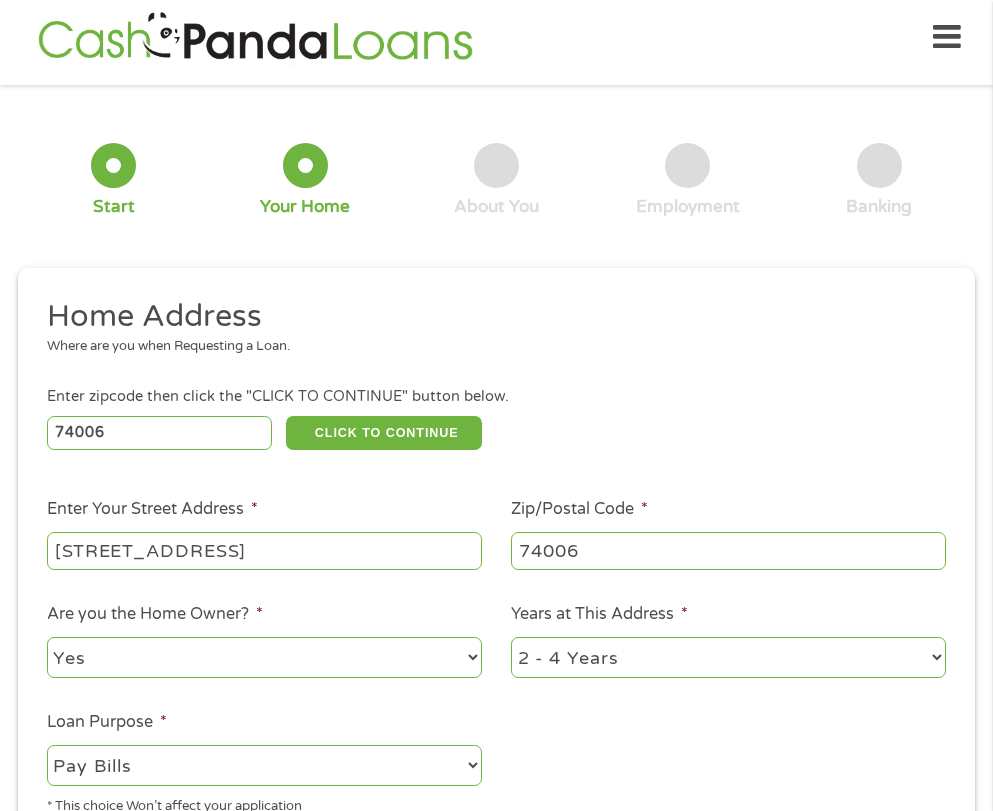 click on "--- Choose one --- Pay Bills Debt Consolidation Home Improvement Major Purchase Car Loan Short Term Cash Medical Expenses Other" at bounding box center [264, 765] 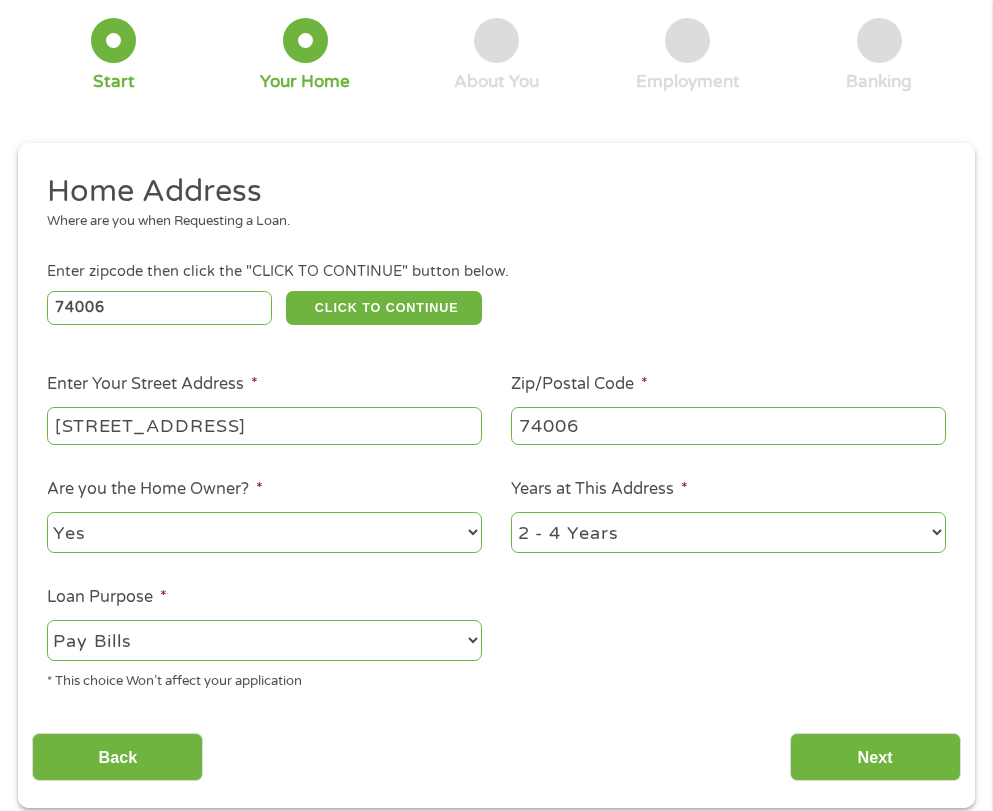 scroll, scrollTop: 310, scrollLeft: 0, axis: vertical 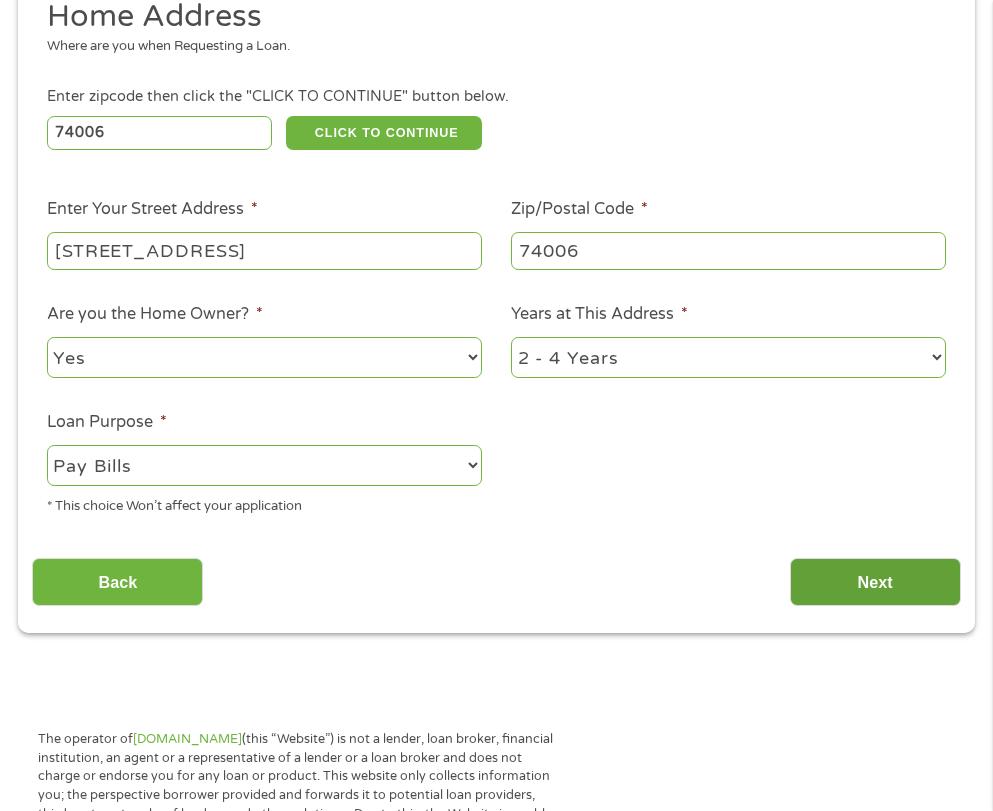 drag, startPoint x: 831, startPoint y: 577, endPoint x: 848, endPoint y: 547, distance: 34.48188 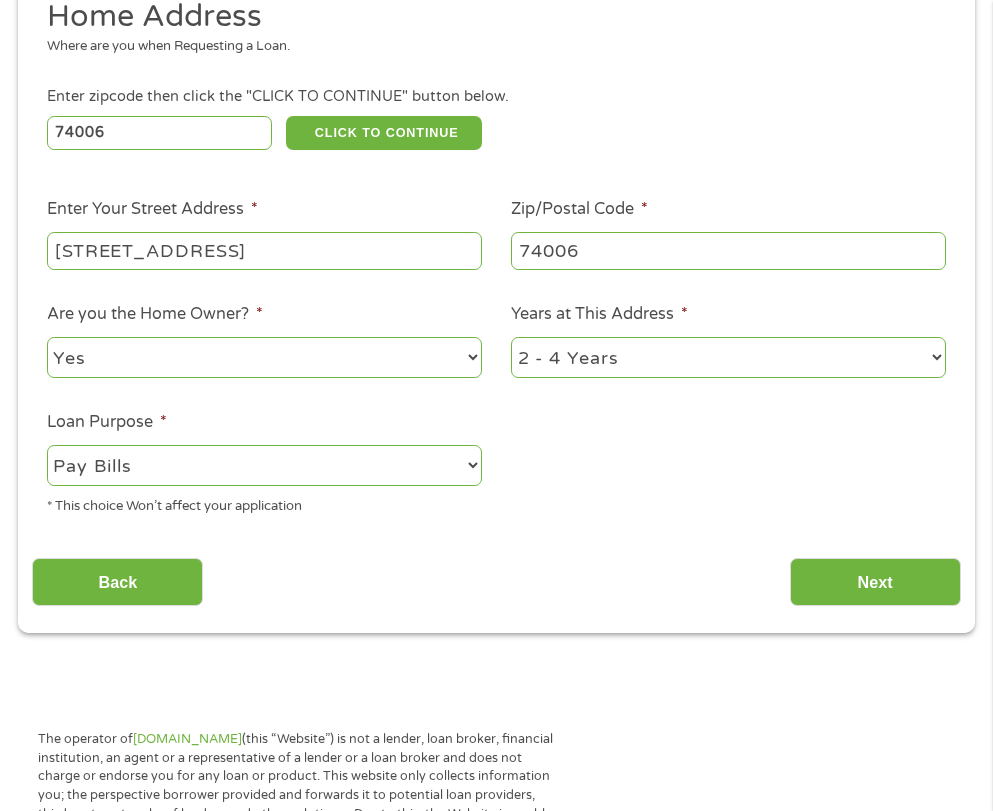 click on "Next" at bounding box center [875, 582] 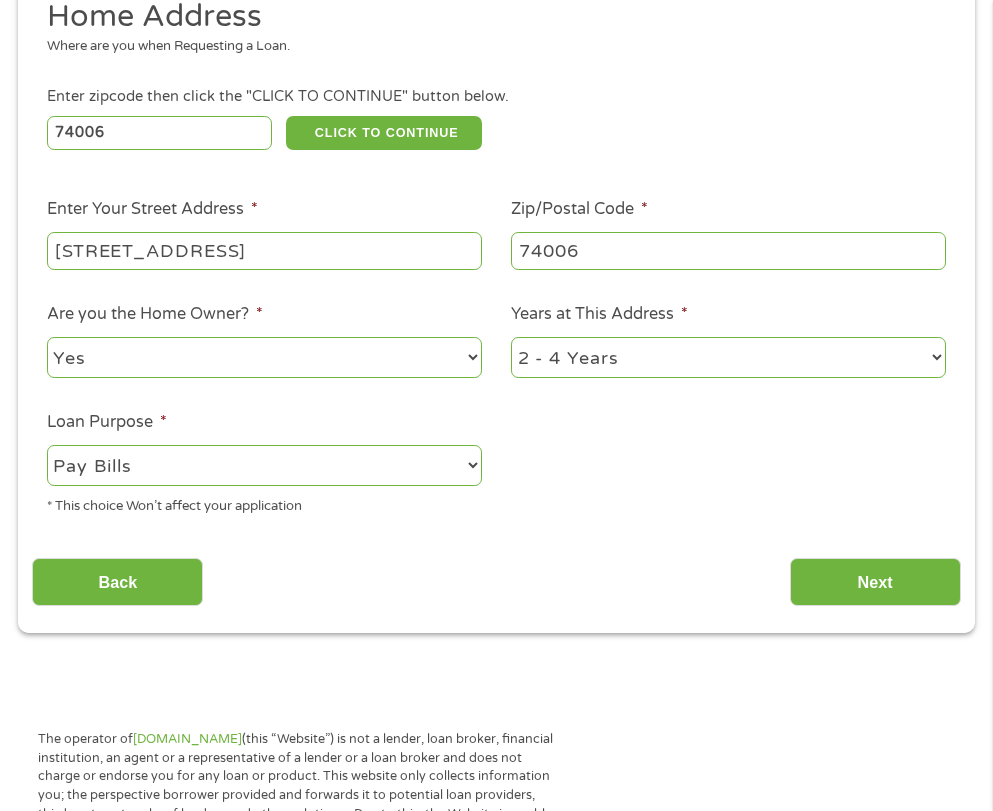 scroll, scrollTop: 8, scrollLeft: 8, axis: both 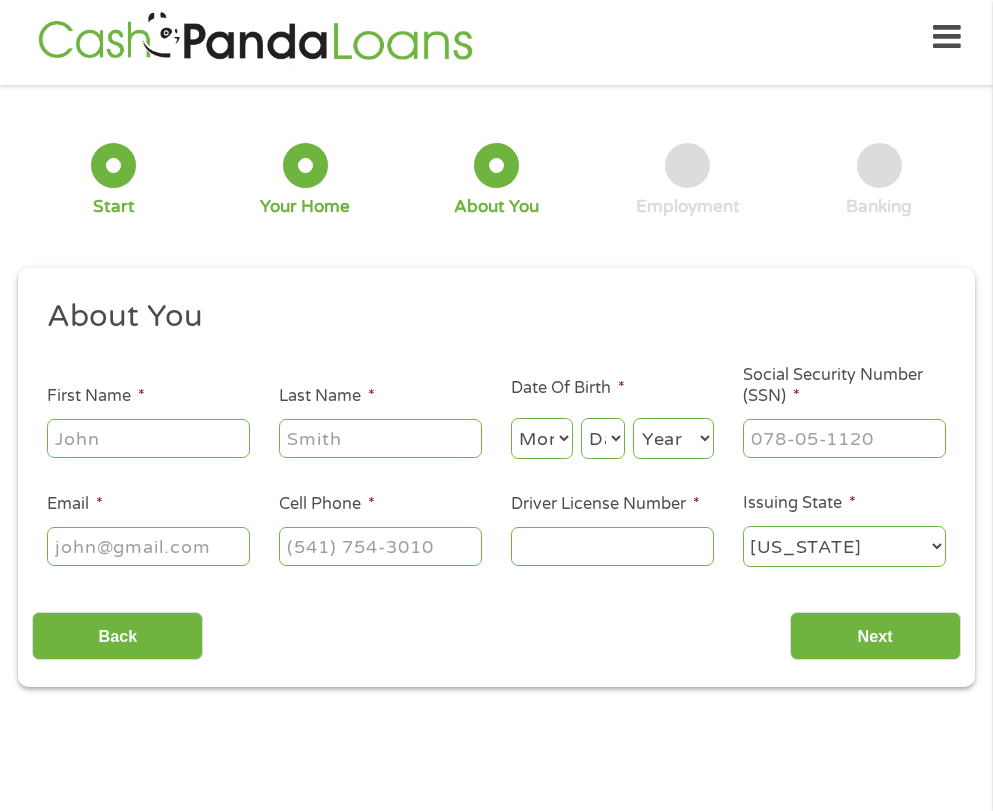 click on "First Name *" at bounding box center (148, 438) 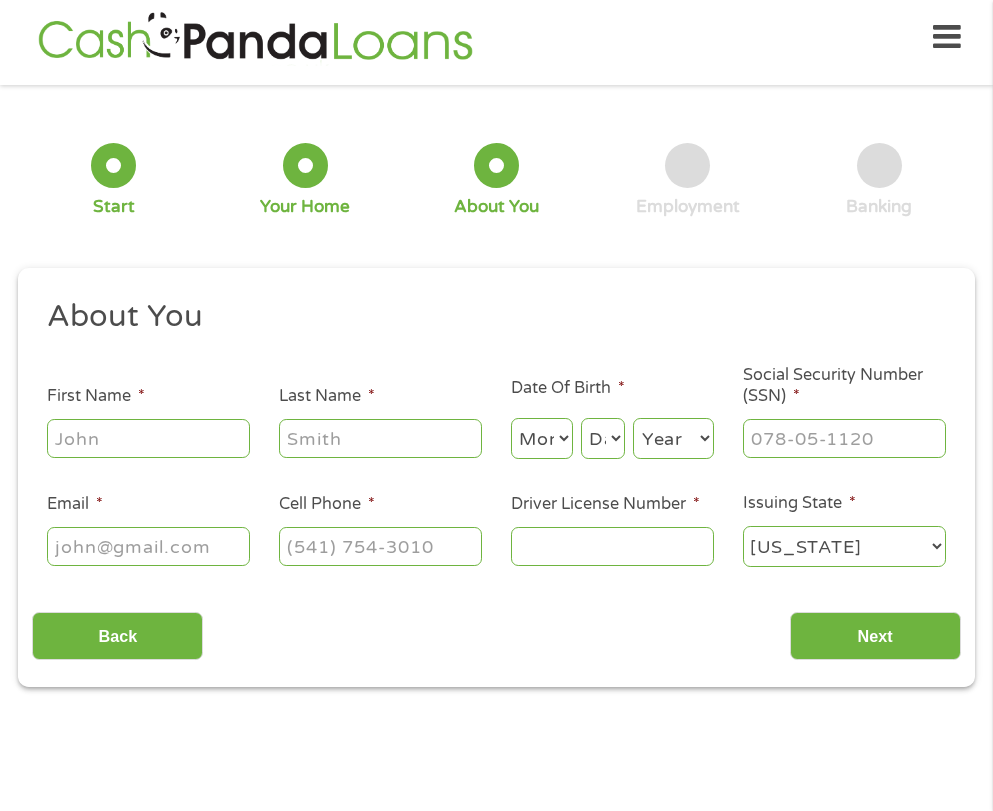 type on "Derek" 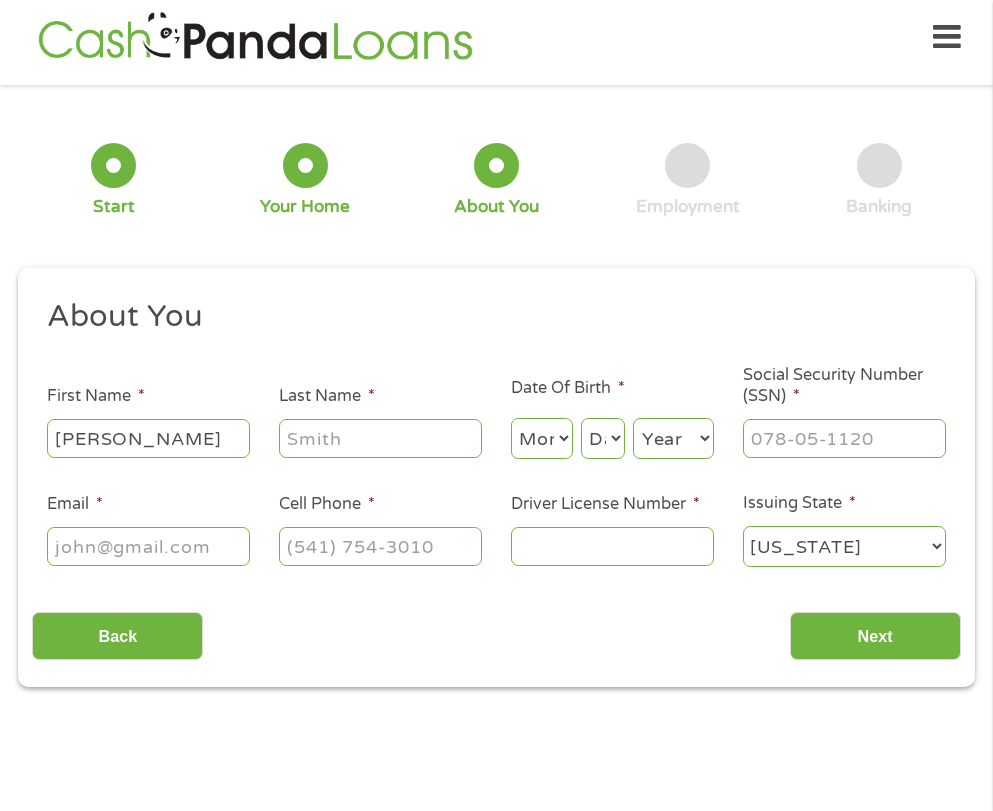 type on "Lawson" 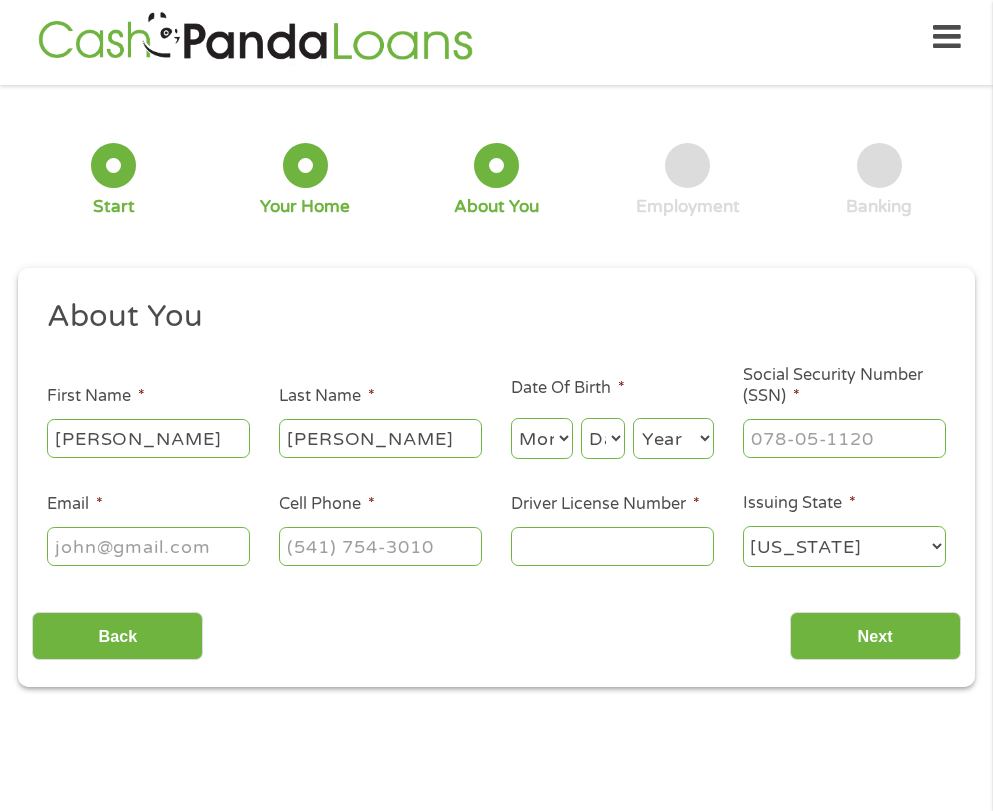 type on "Dereklawson41@Gmail.com" 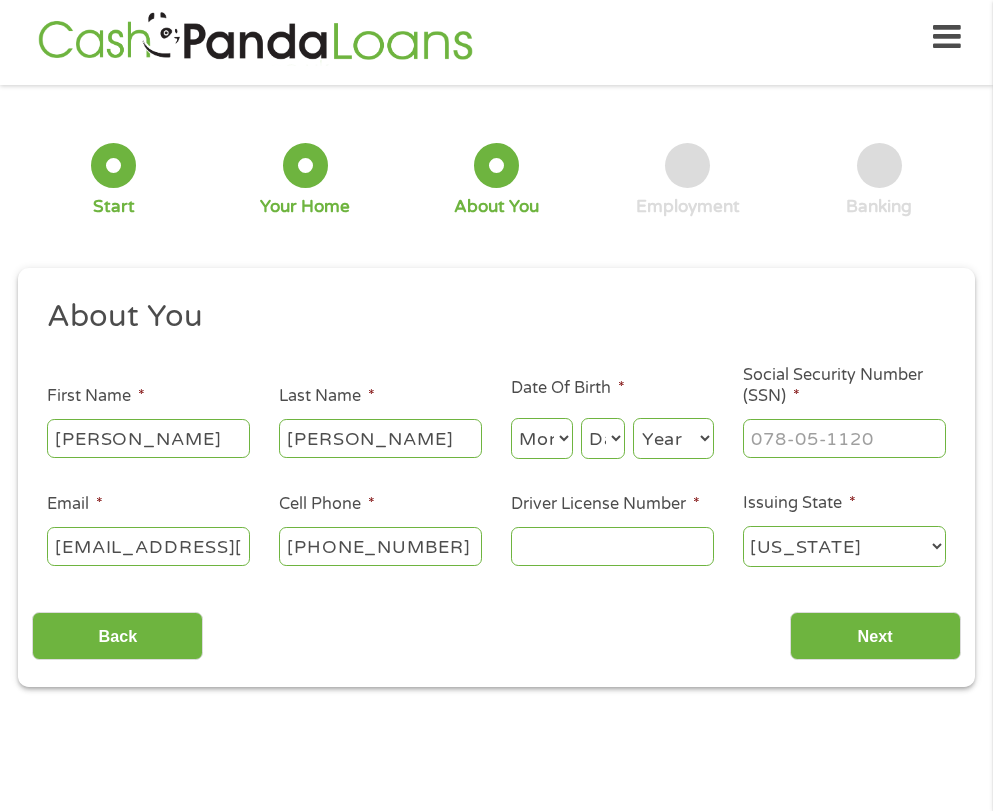click on "(877) 456-8777" at bounding box center [380, 546] 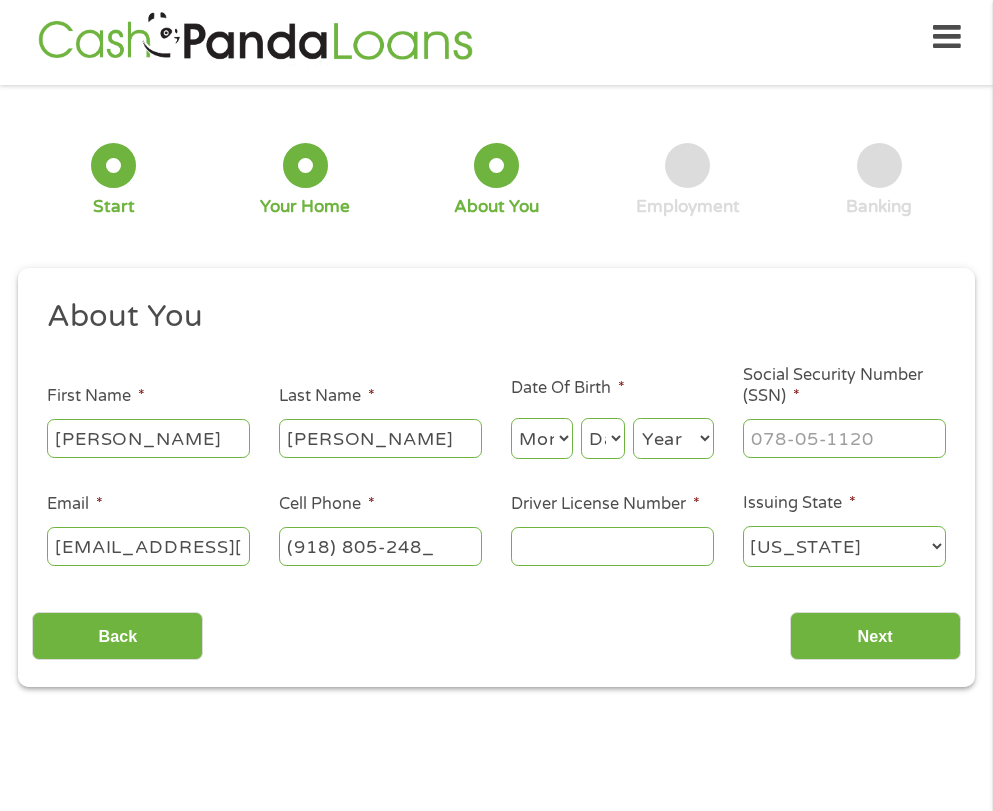 type on "(918) 805-2489" 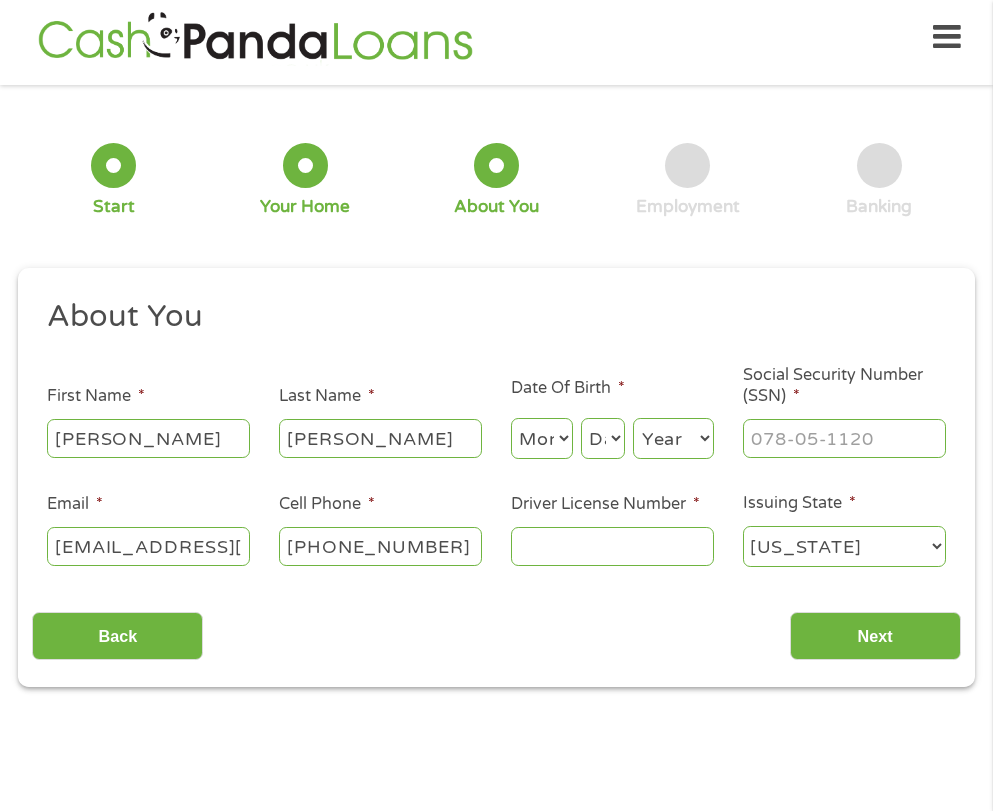 click on "Driver License Number *" at bounding box center [612, 546] 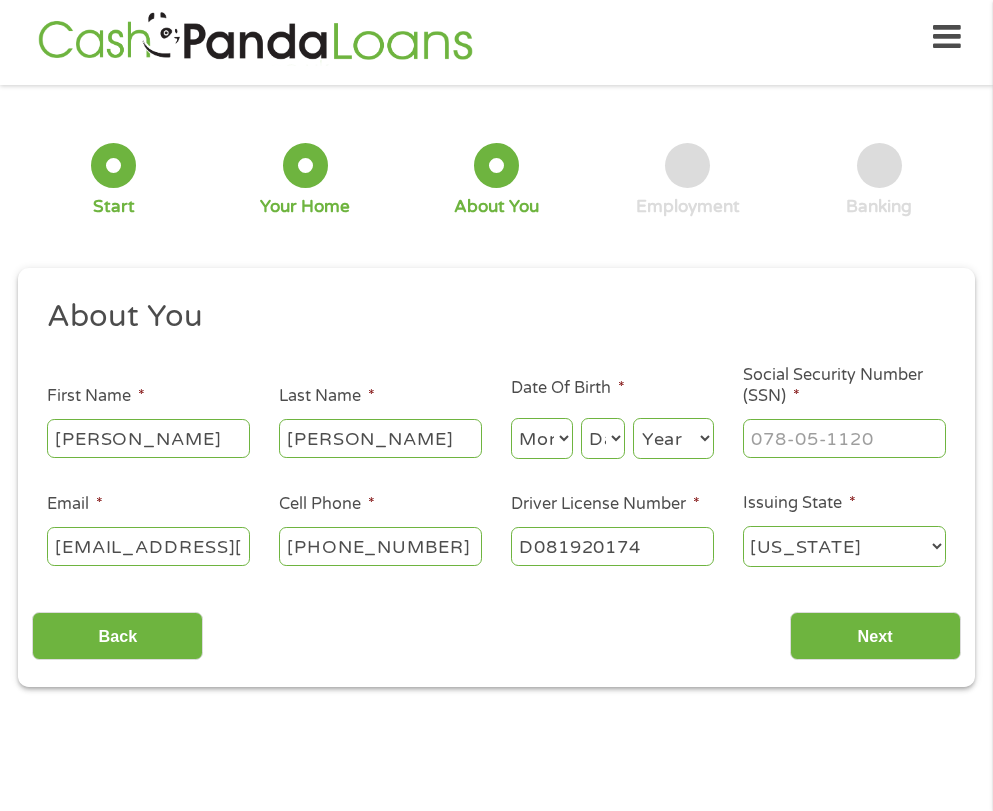 type on "D081920174" 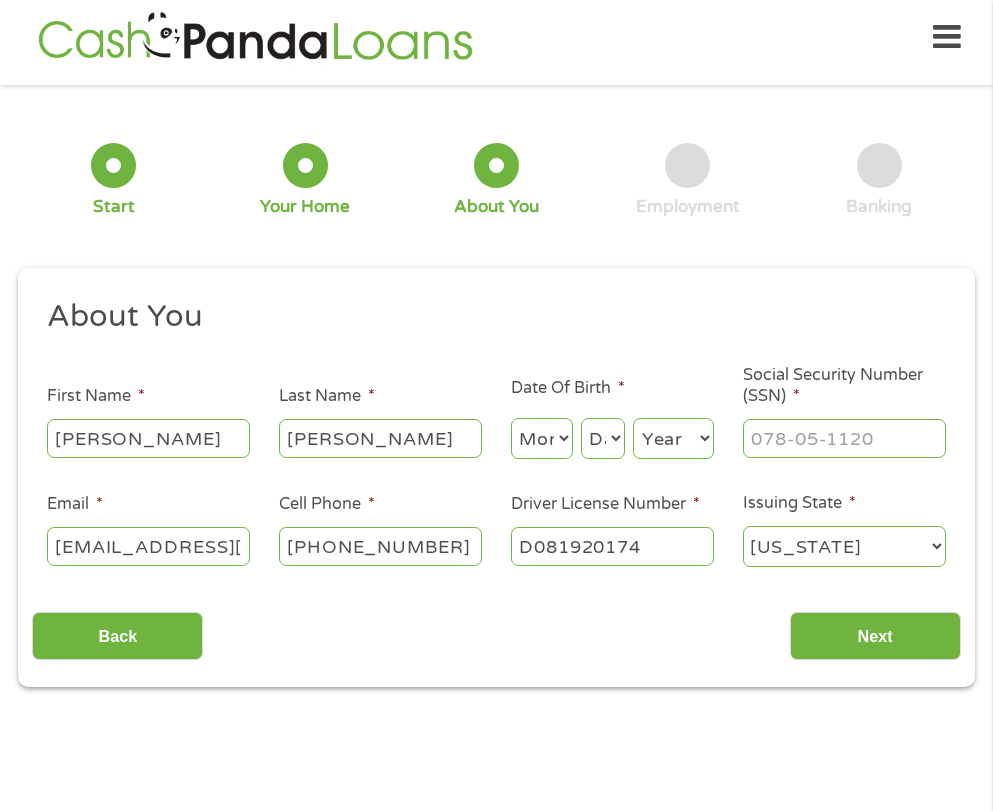 click on "Month 1 2 3 4 5 6 7 8 9 10 11 12" at bounding box center (542, 438) 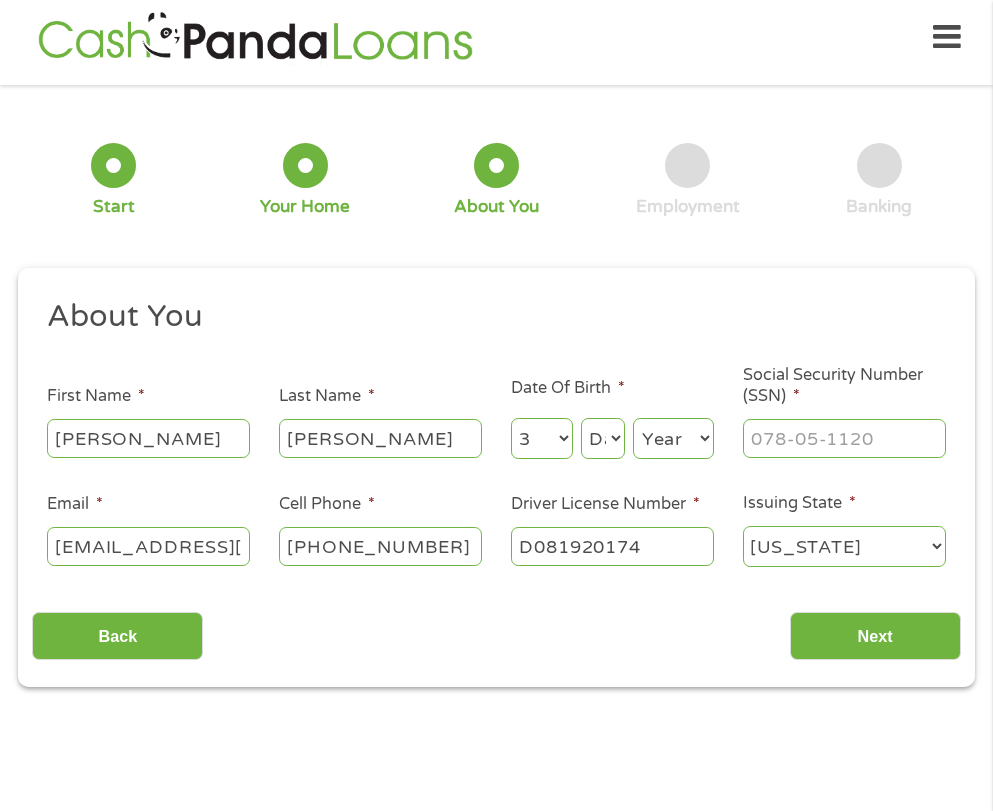 click on "Month 1 2 3 4 5 6 7 8 9 10 11 12" at bounding box center (542, 438) 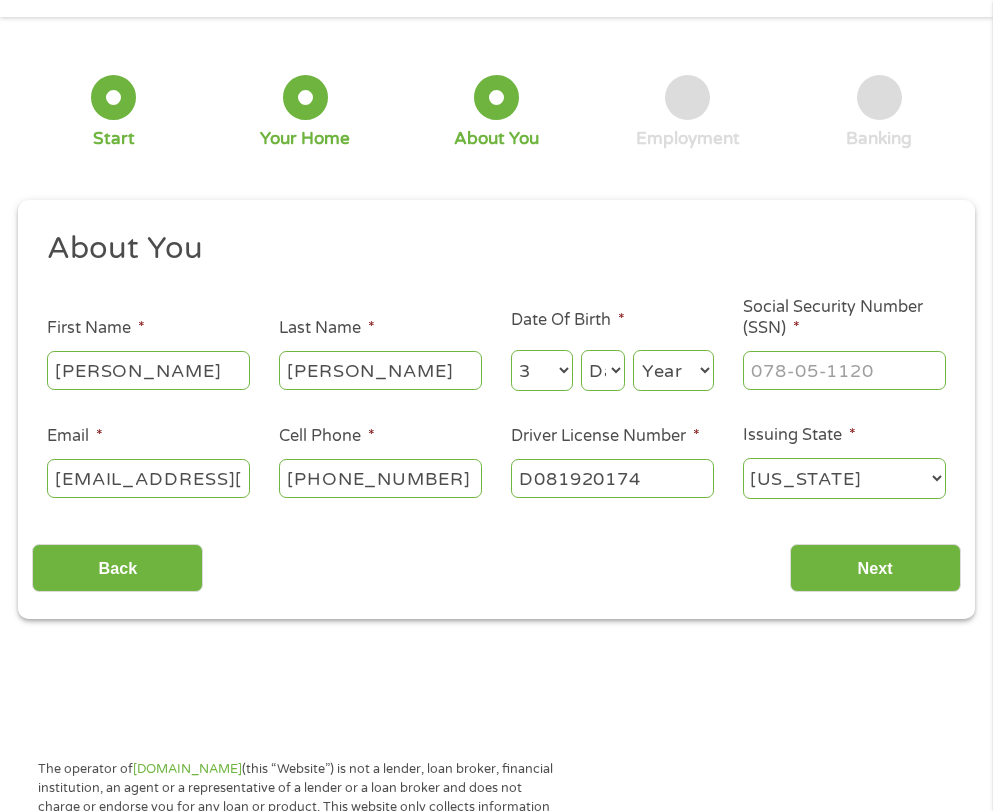 scroll, scrollTop: 110, scrollLeft: 0, axis: vertical 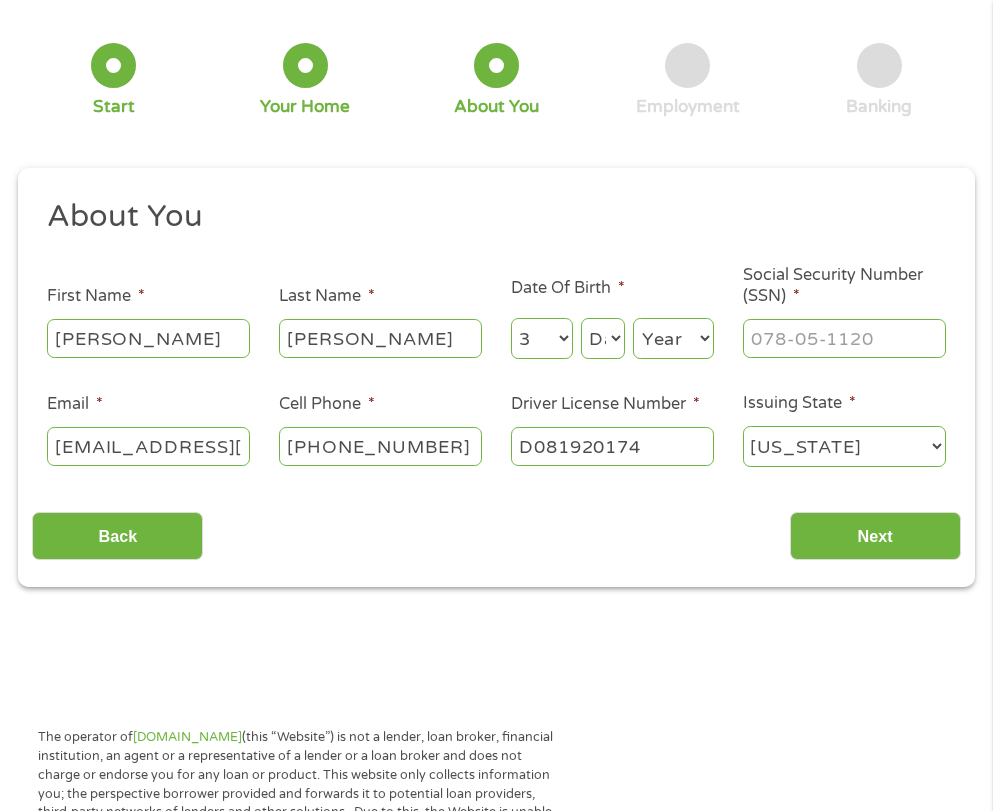 click on "Day 1 2 3 4 5 6 7 8 9 10 11 12 13 14 15 16 17 18 19 20 21 22 23 24 25 26 27 28 29 30 31" at bounding box center [603, 338] 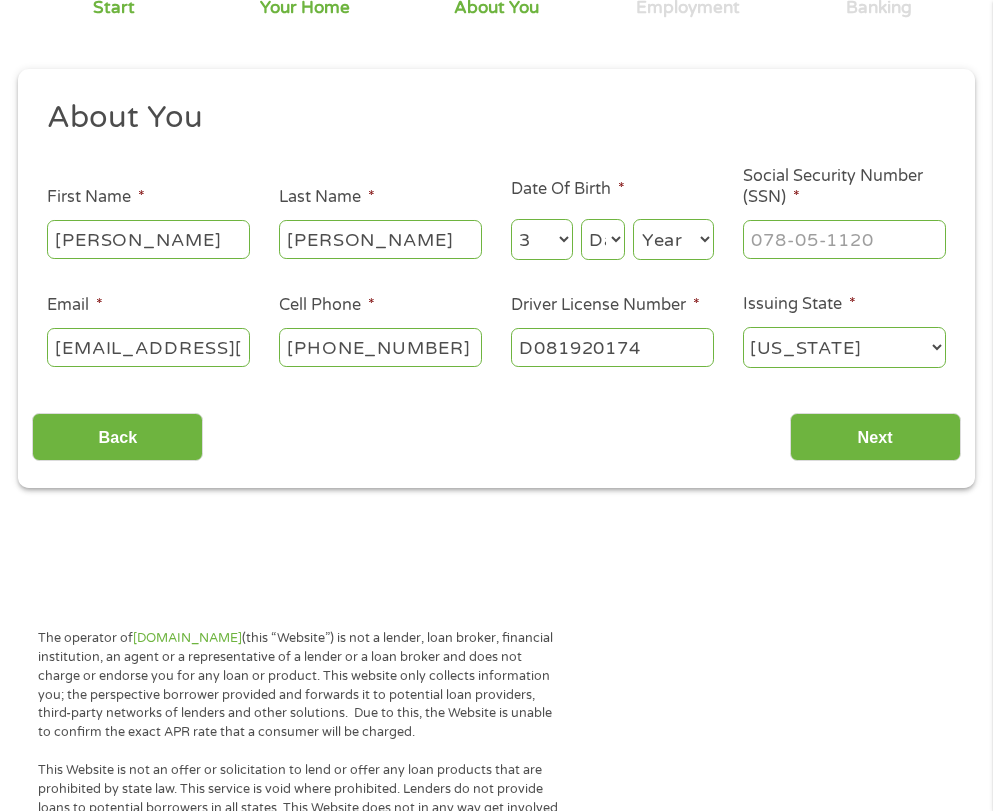 scroll, scrollTop: 210, scrollLeft: 0, axis: vertical 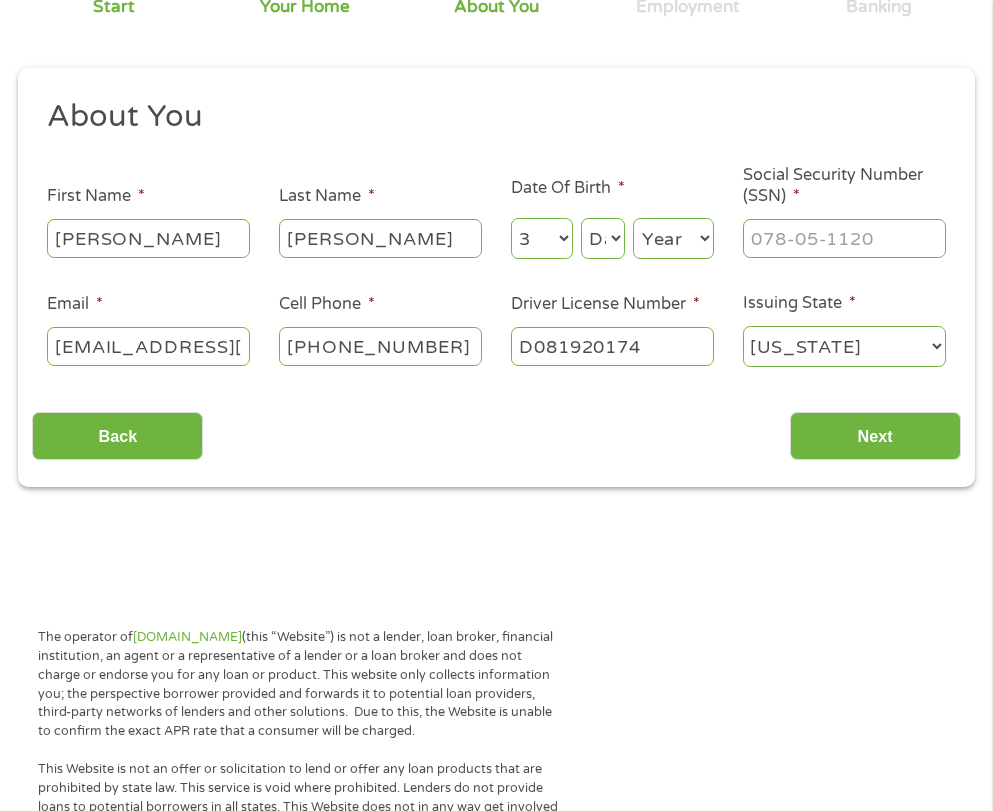 click on "Day 1 2 3 4 5 6 7 8 9 10 11 12 13 14 15 16 17 18 19 20 21 22 23 24 25 26 27 28 29 30 31" at bounding box center (603, 238) 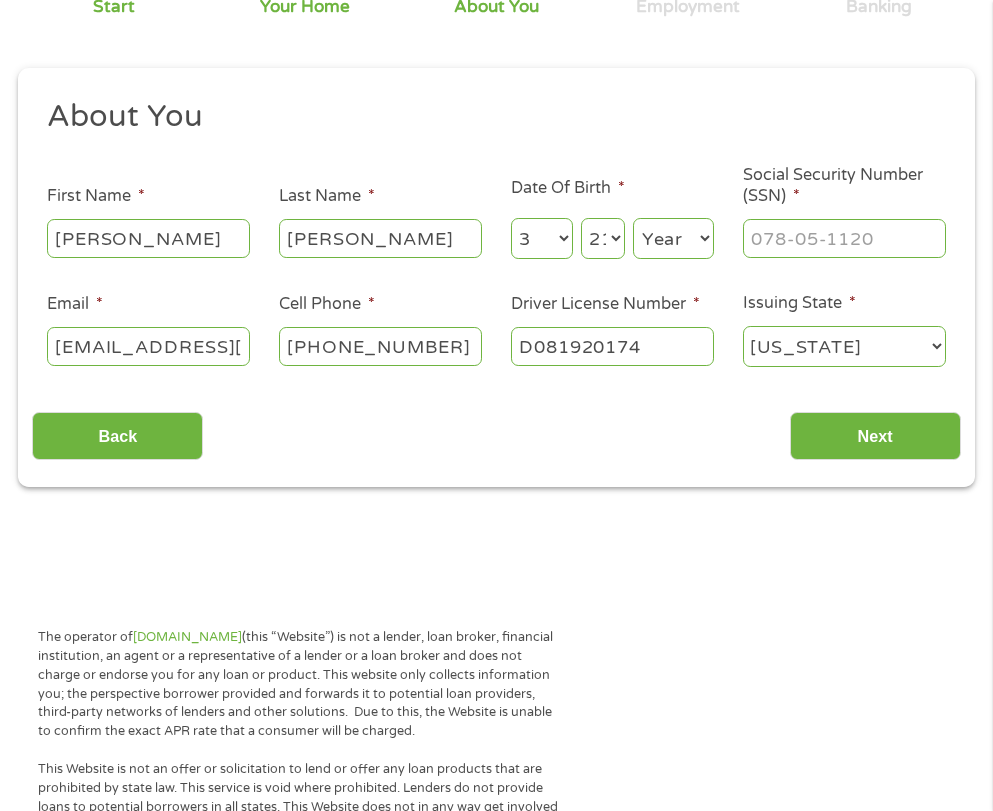click on "Day 1 2 3 4 5 6 7 8 9 10 11 12 13 14 15 16 17 18 19 20 21 22 23 24 25 26 27 28 29 30 31" at bounding box center (603, 238) 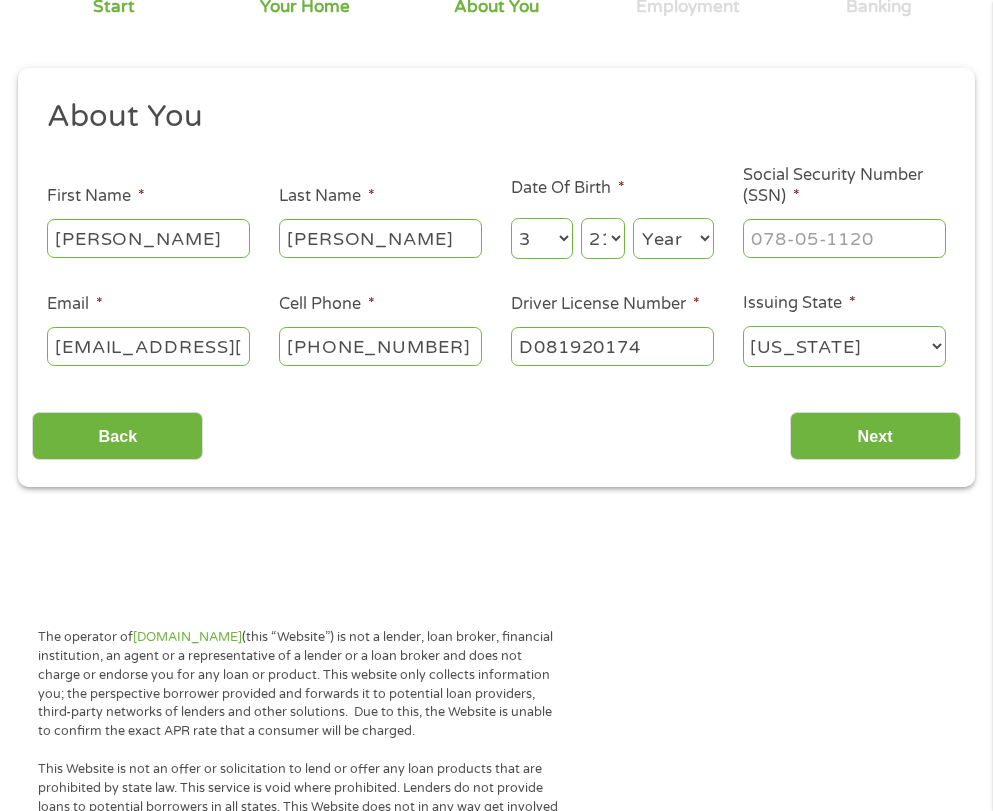 click on "Year 2007 2006 2005 2004 2003 2002 2001 2000 1999 1998 1997 1996 1995 1994 1993 1992 1991 1990 1989 1988 1987 1986 1985 1984 1983 1982 1981 1980 1979 1978 1977 1976 1975 1974 1973 1972 1971 1970 1969 1968 1967 1966 1965 1964 1963 1962 1961 1960 1959 1958 1957 1956 1955 1954 1953 1952 1951 1950 1949 1948 1947 1946 1945 1944 1943 1942 1941 1940 1939 1938 1937 1936 1935 1934 1933 1932 1931 1930 1929 1928 1927 1926 1925 1924 1923 1922 1921 1920" at bounding box center [673, 238] 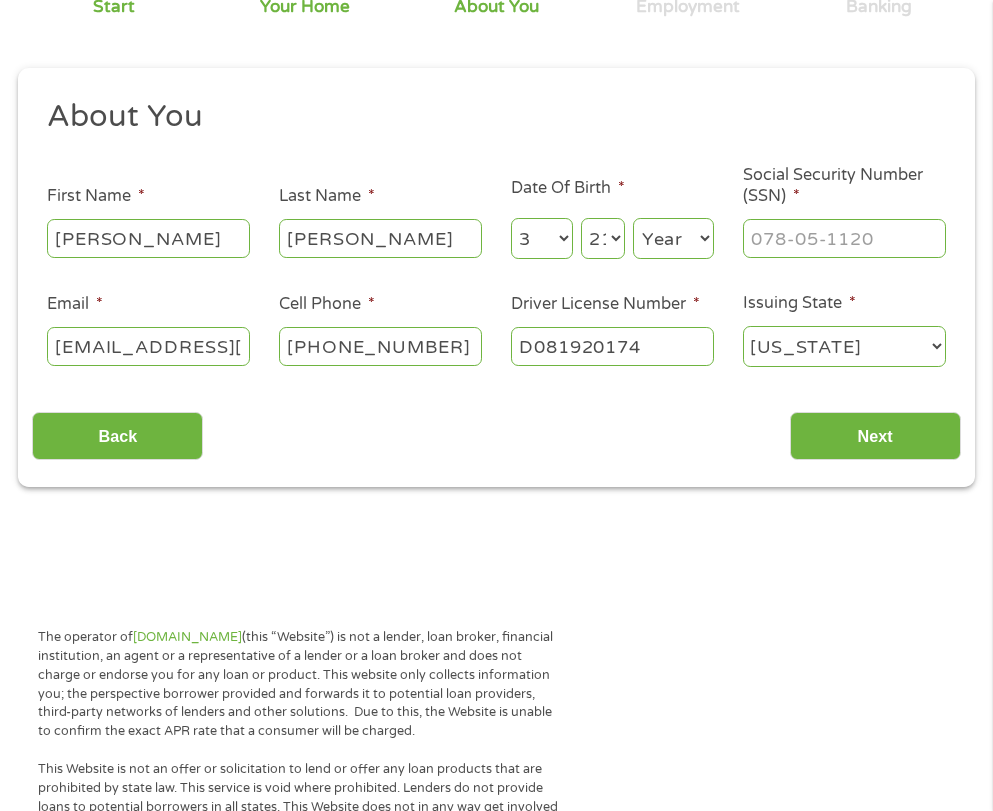 select on "1984" 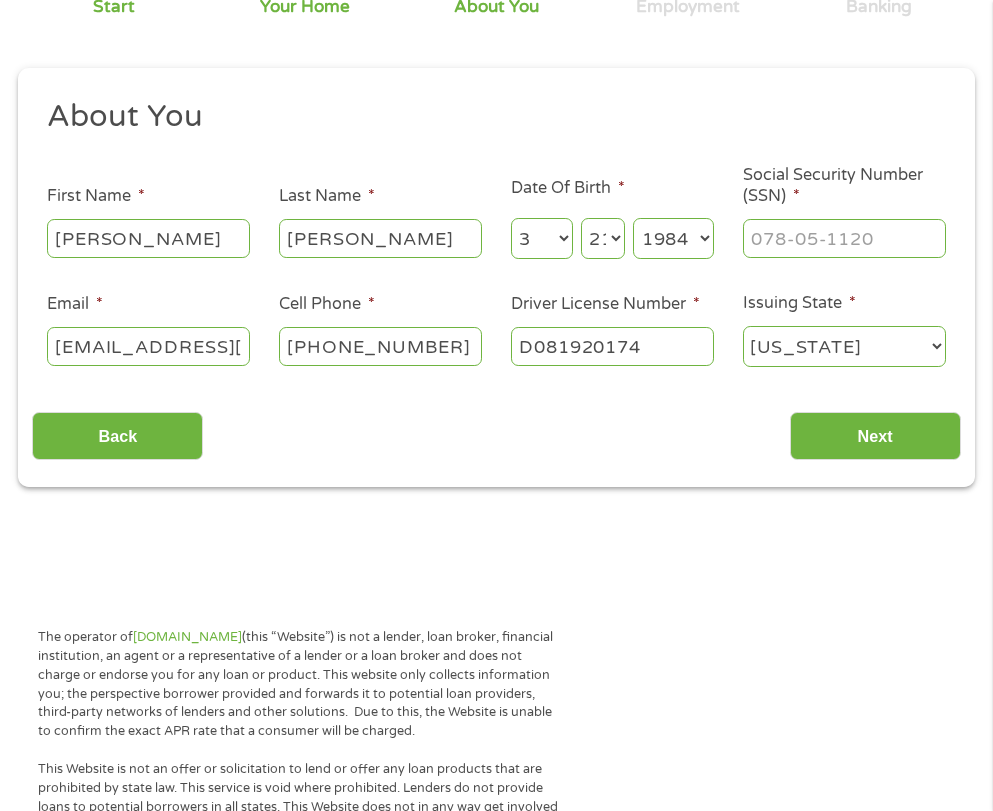 click on "Year 2007 2006 2005 2004 2003 2002 2001 2000 1999 1998 1997 1996 1995 1994 1993 1992 1991 1990 1989 1988 1987 1986 1985 1984 1983 1982 1981 1980 1979 1978 1977 1976 1975 1974 1973 1972 1971 1970 1969 1968 1967 1966 1965 1964 1963 1962 1961 1960 1959 1958 1957 1956 1955 1954 1953 1952 1951 1950 1949 1948 1947 1946 1945 1944 1943 1942 1941 1940 1939 1938 1937 1936 1935 1934 1933 1932 1931 1930 1929 1928 1927 1926 1925 1924 1923 1922 1921 1920" at bounding box center [673, 238] 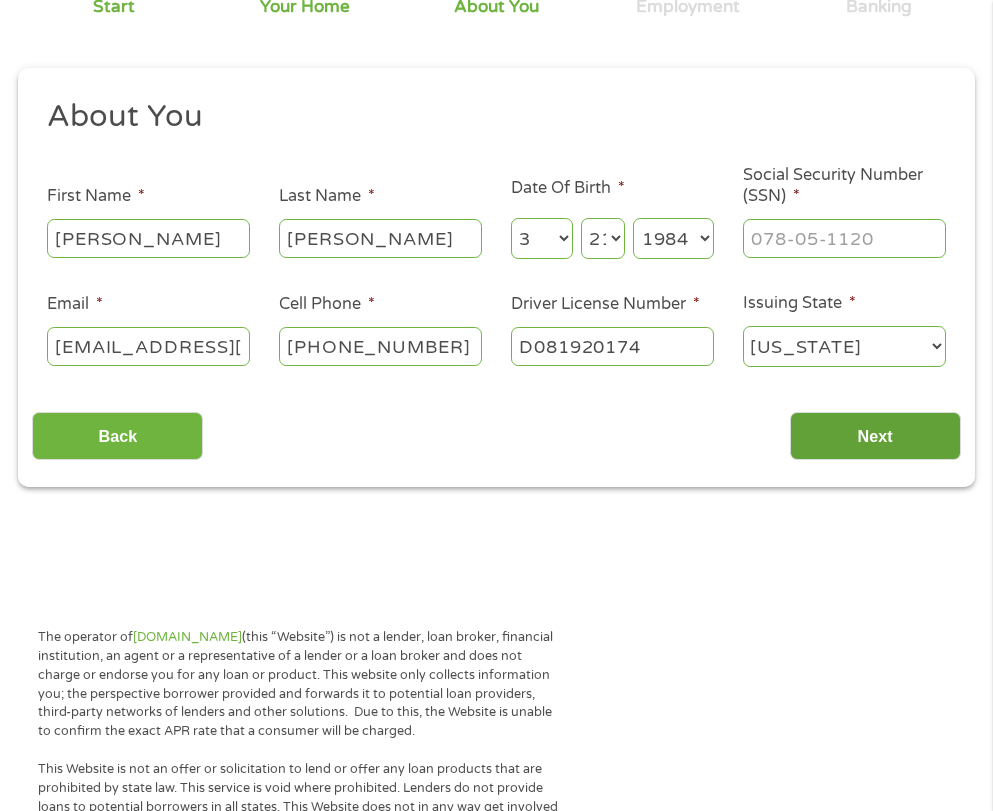 click on "Next" at bounding box center [875, 436] 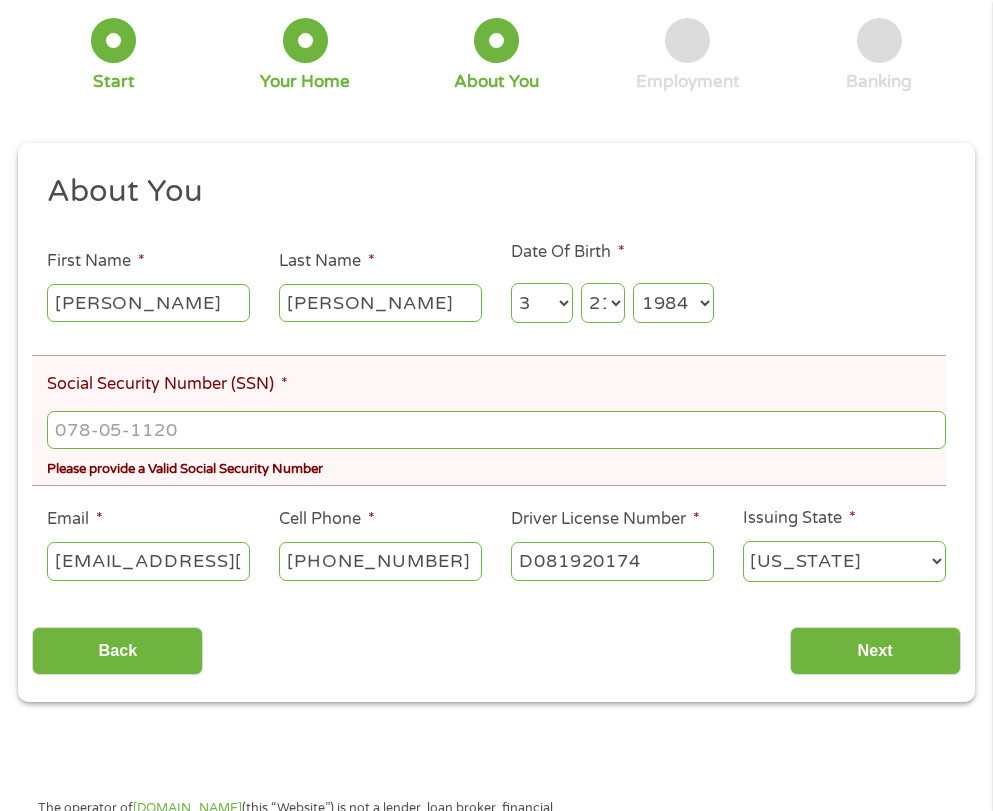 scroll, scrollTop: 122, scrollLeft: 0, axis: vertical 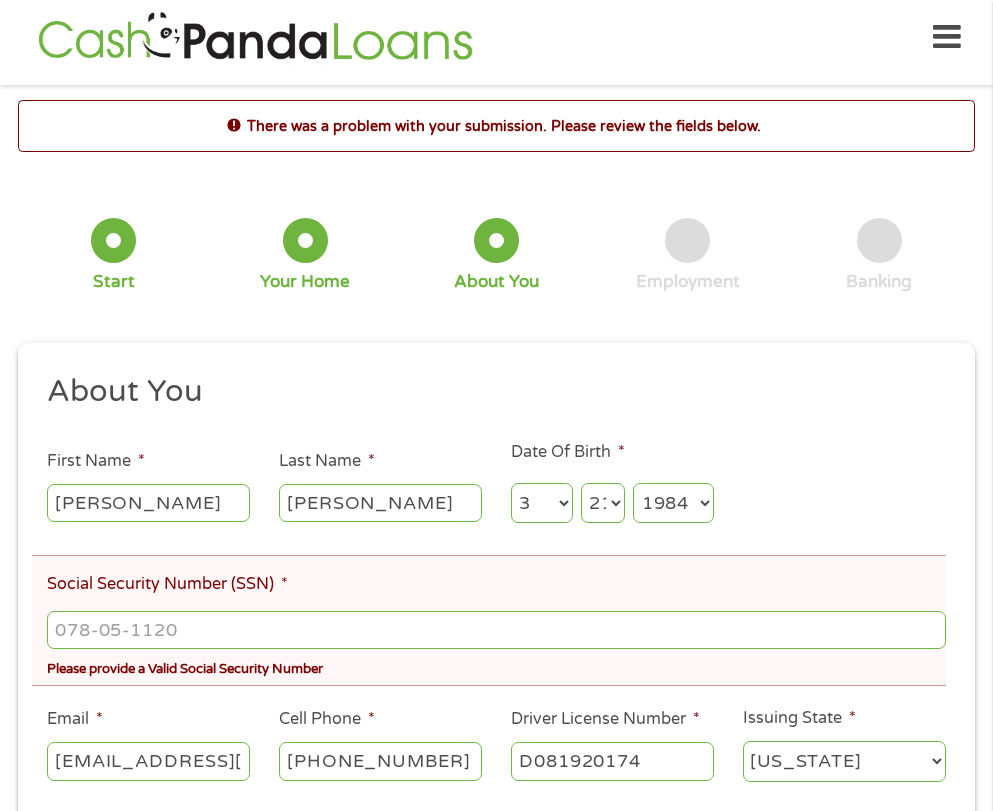 drag, startPoint x: 230, startPoint y: 651, endPoint x: 248, endPoint y: 643, distance: 19.697716 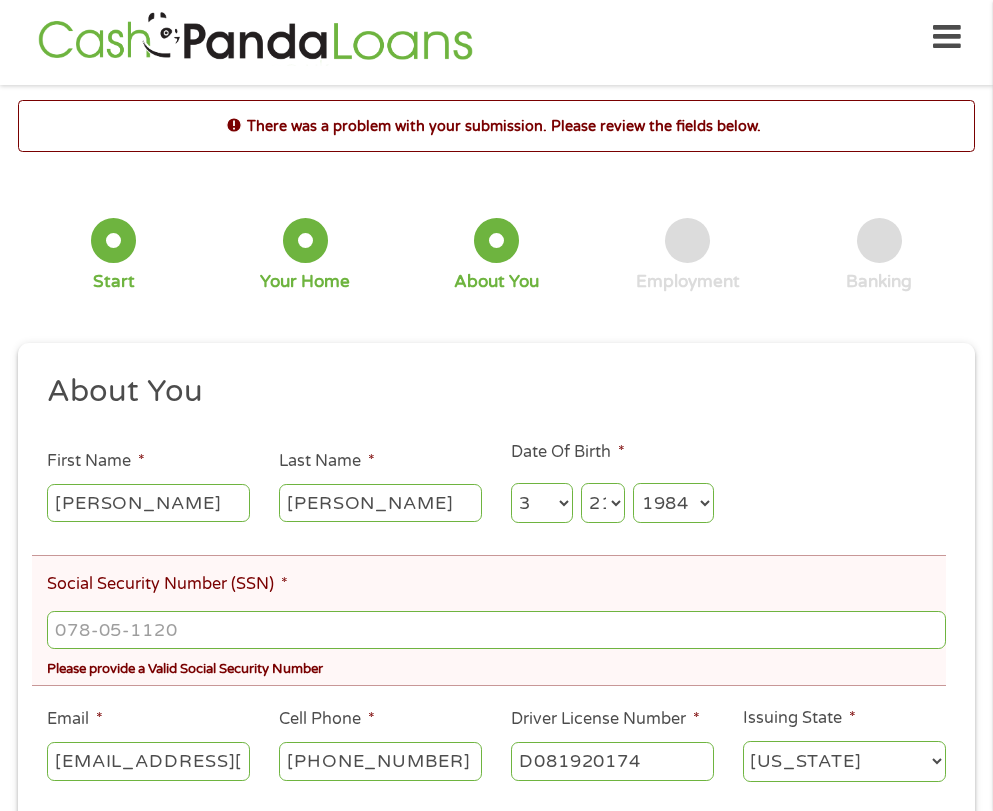 click at bounding box center [496, 630] 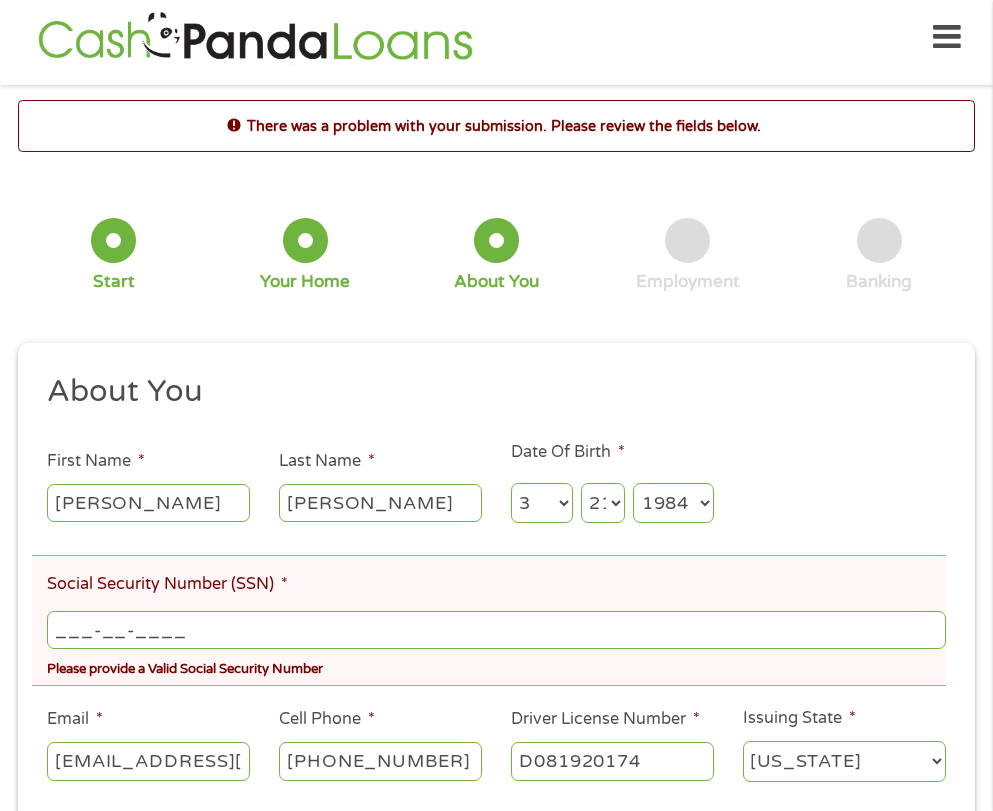 drag, startPoint x: 265, startPoint y: 631, endPoint x: 264, endPoint y: 643, distance: 12.0415945 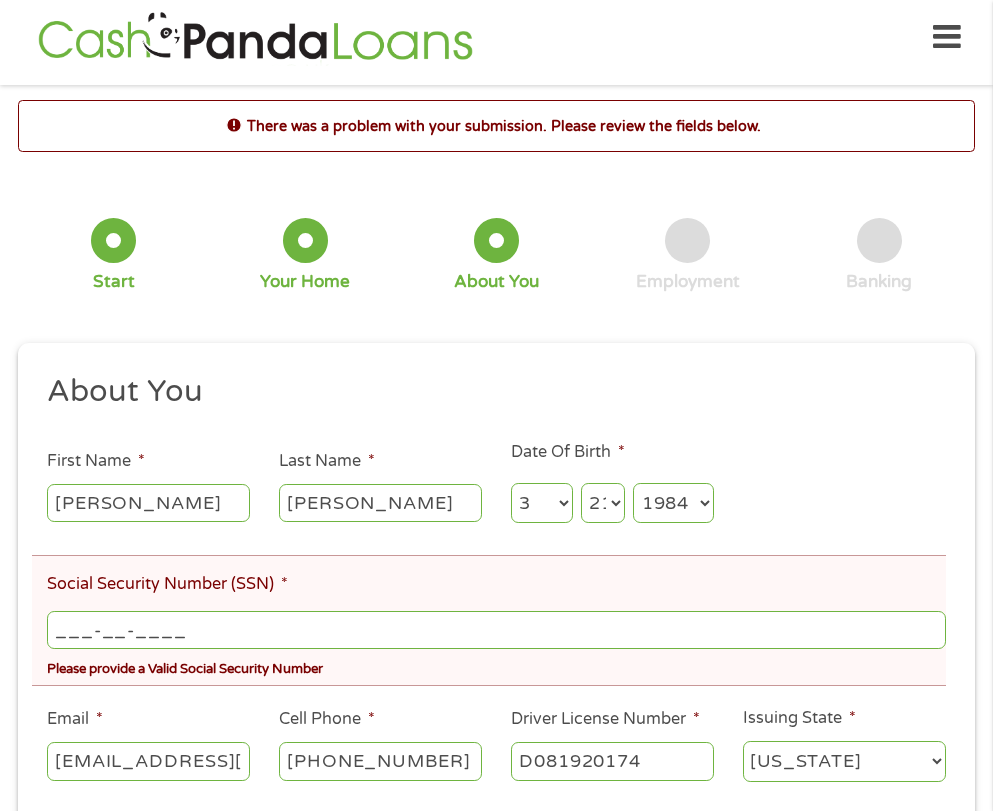 drag, startPoint x: 65, startPoint y: 635, endPoint x: 75, endPoint y: 628, distance: 12.206555 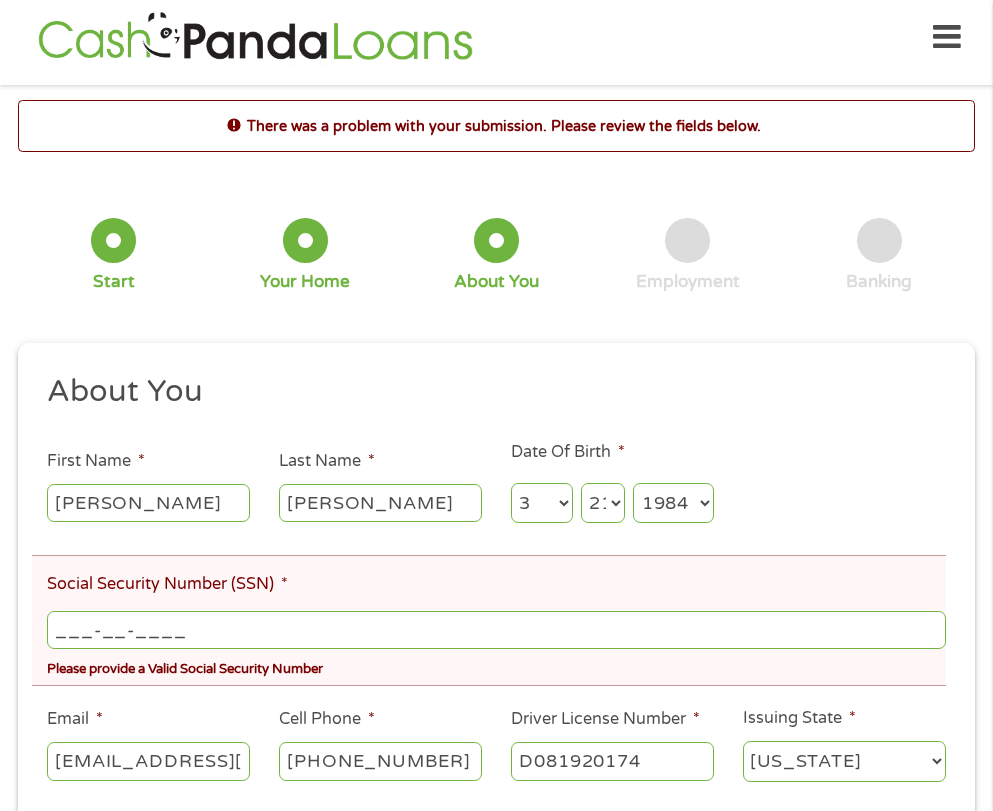 click on "___-__-____" at bounding box center (496, 630) 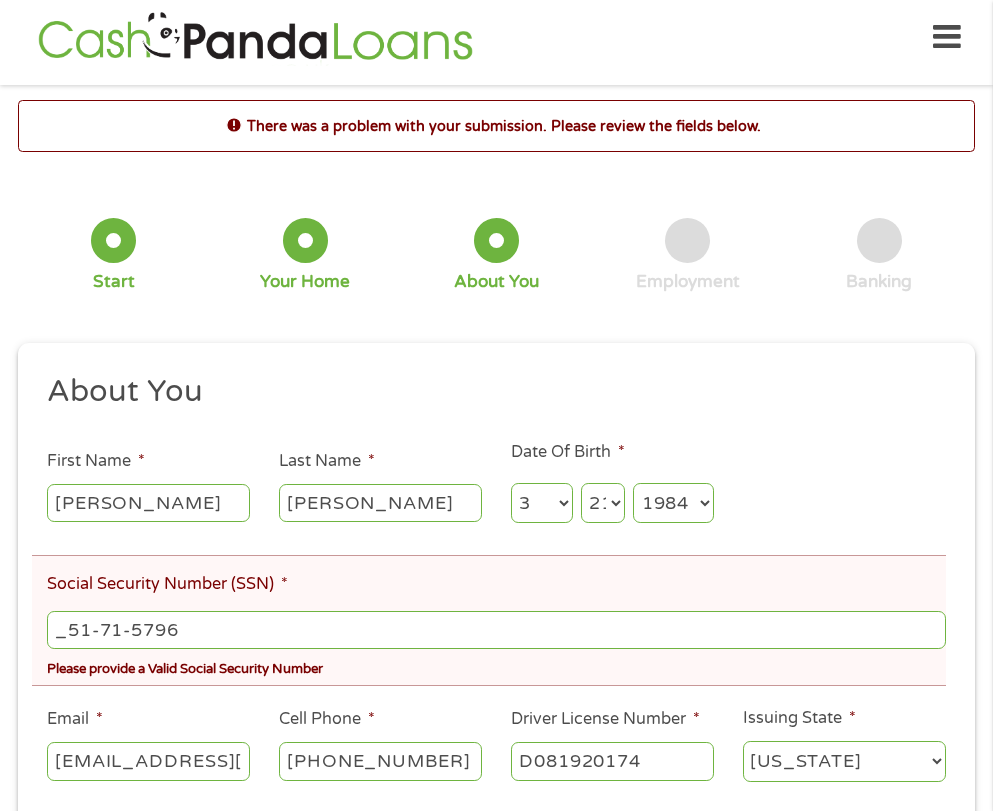 click on "_51-71-5796" at bounding box center (496, 630) 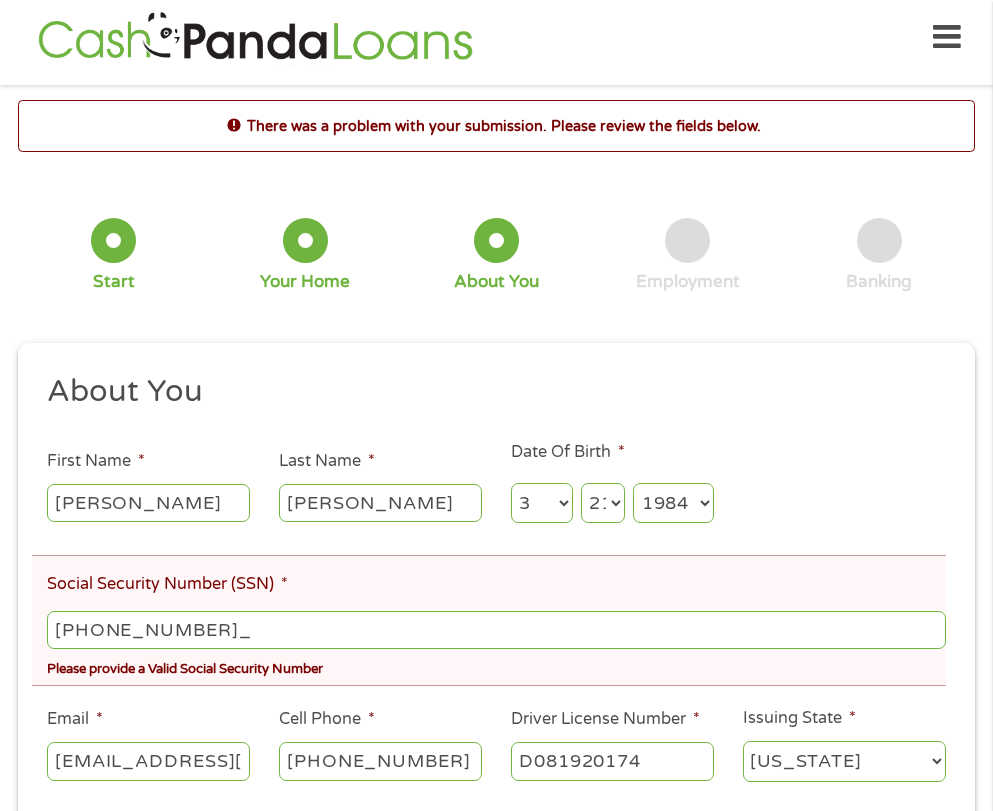 type on "517-15-7964" 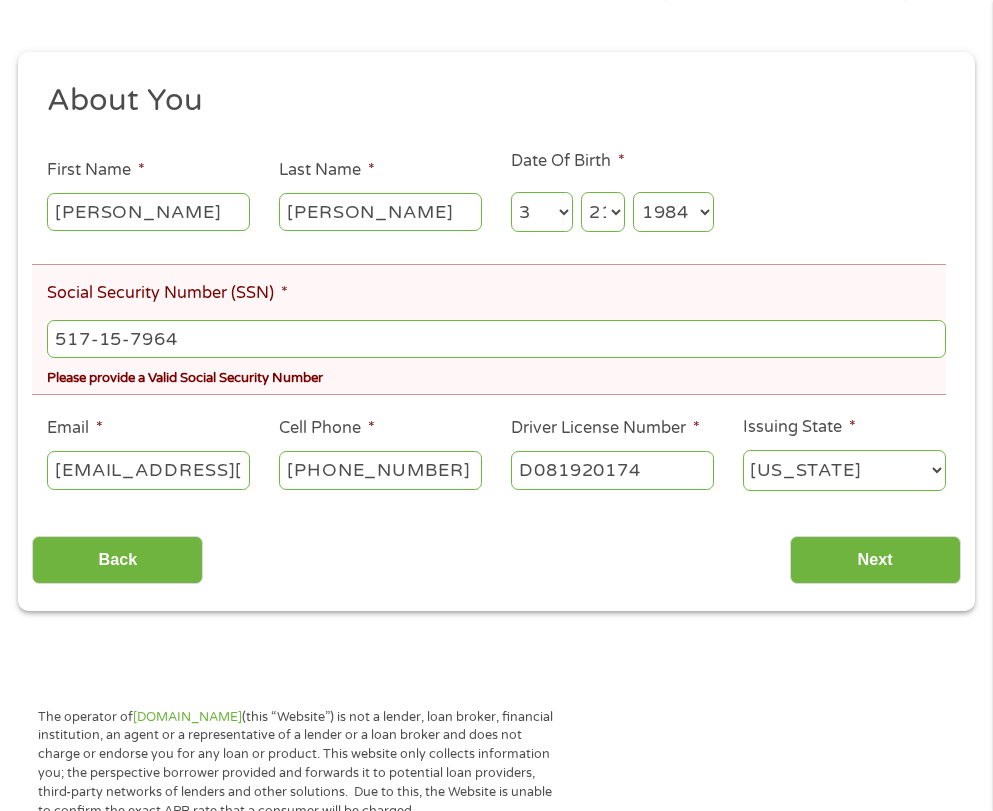 scroll, scrollTop: 310, scrollLeft: 0, axis: vertical 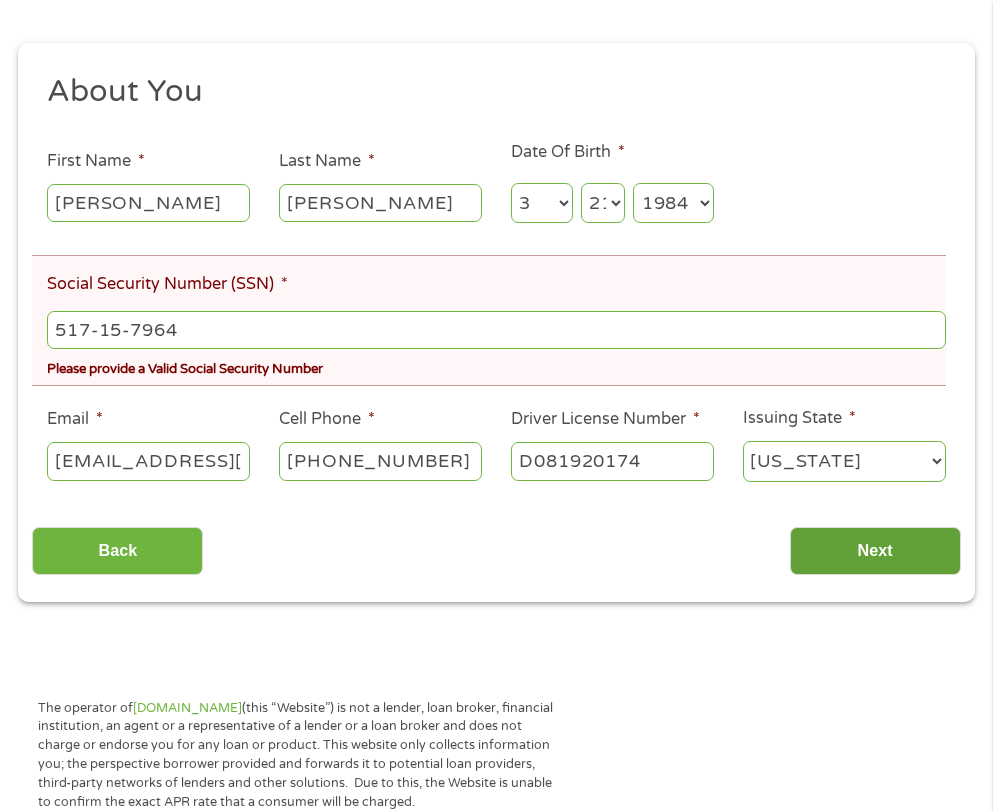 click on "Next" at bounding box center (875, 551) 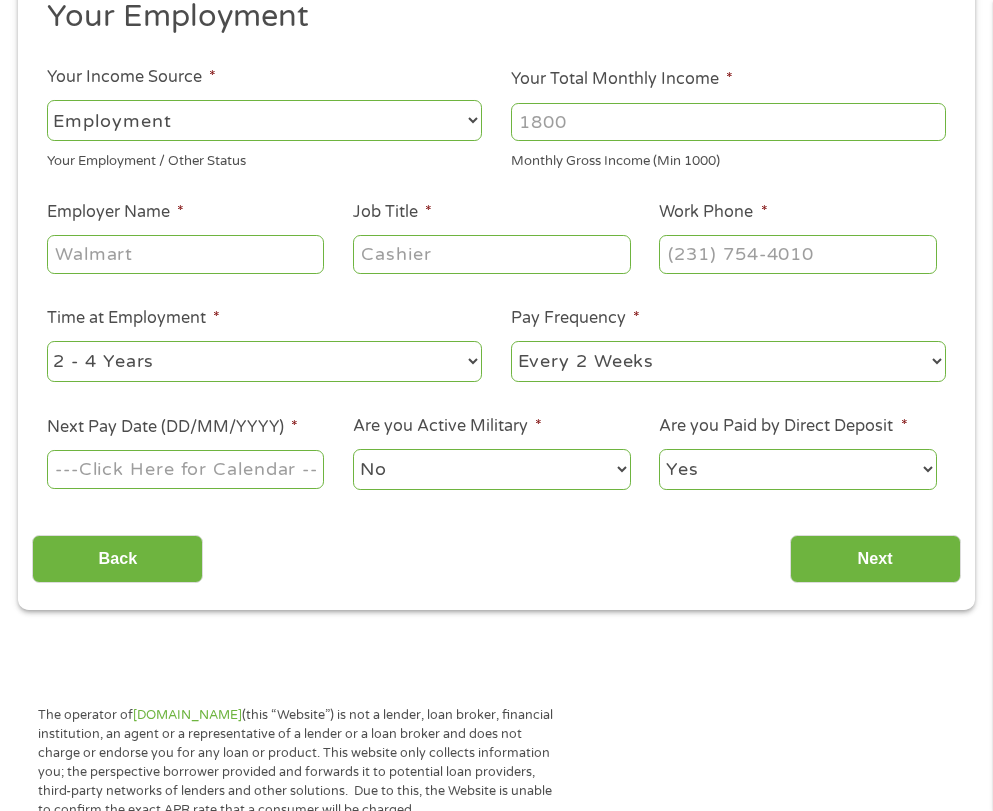 scroll, scrollTop: 8, scrollLeft: 8, axis: both 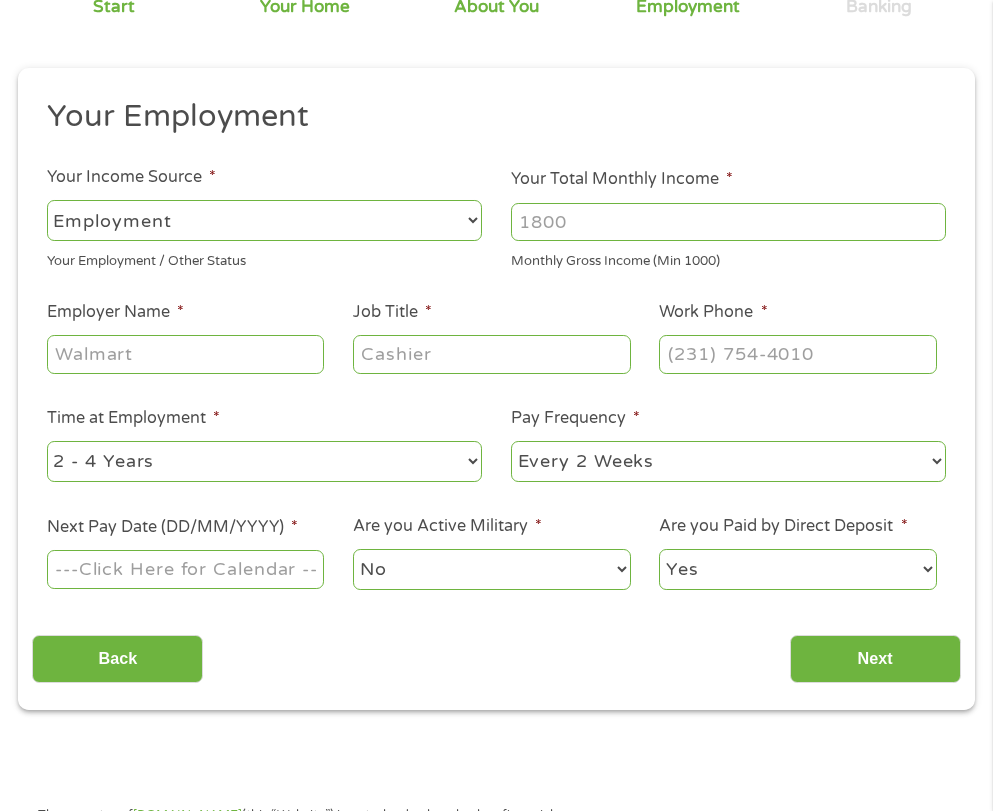 click on "Employer Name *" at bounding box center (186, 354) 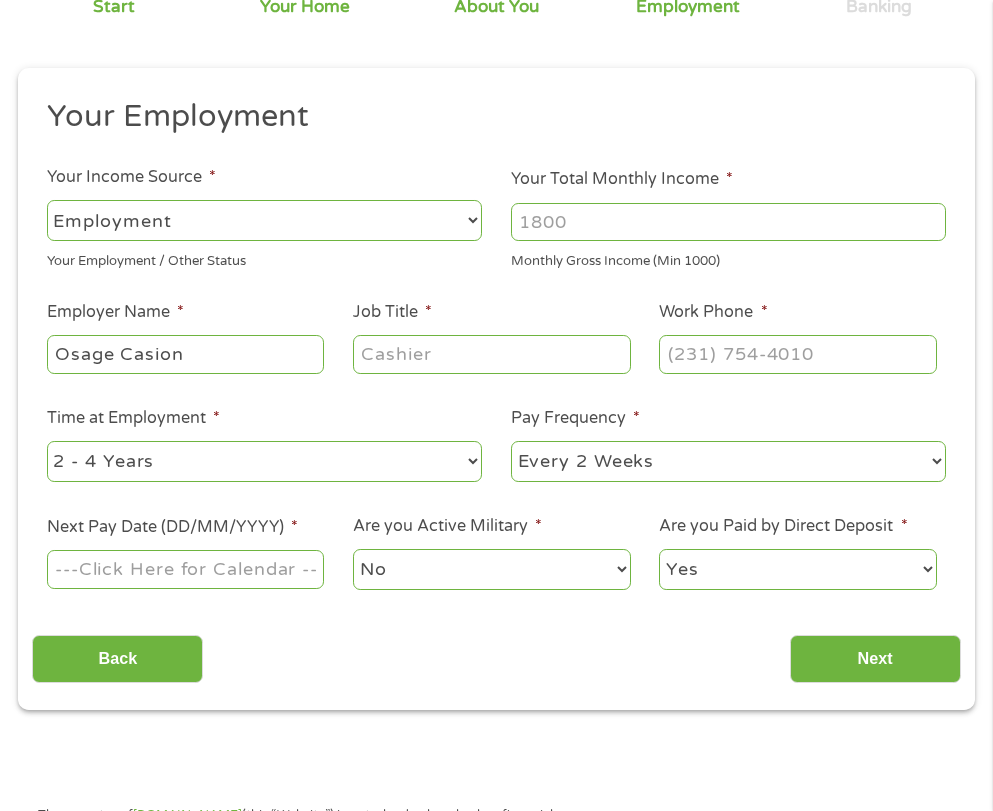 click on "Osage Casion" at bounding box center (186, 354) 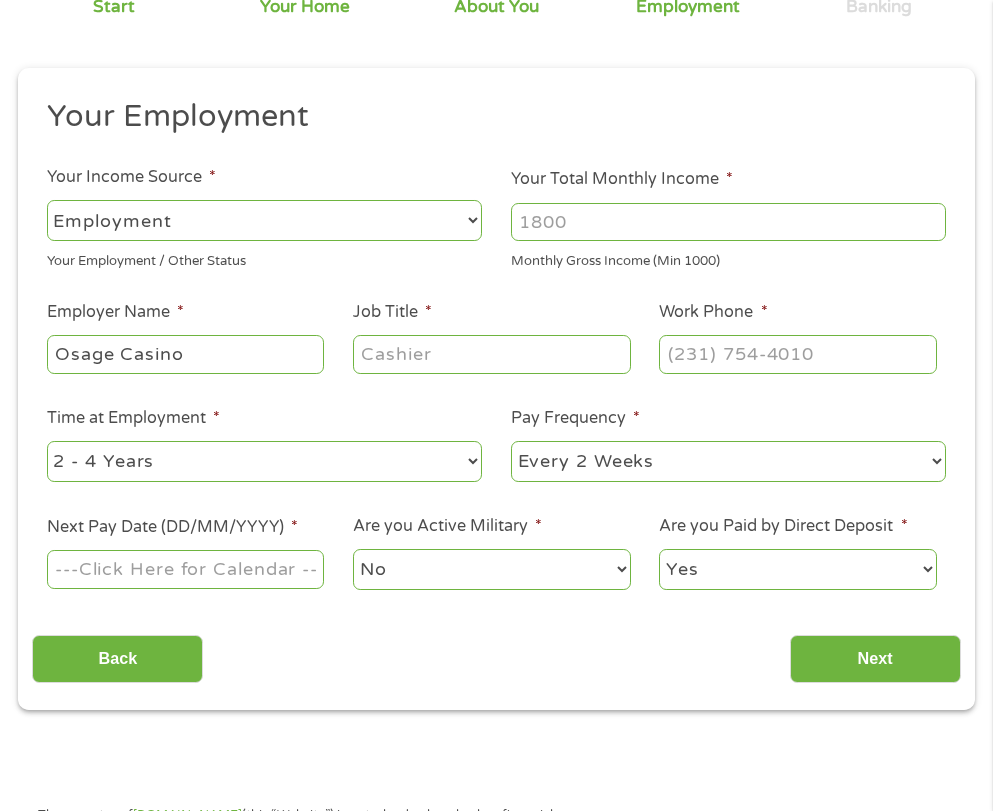 type on "Osage Casino" 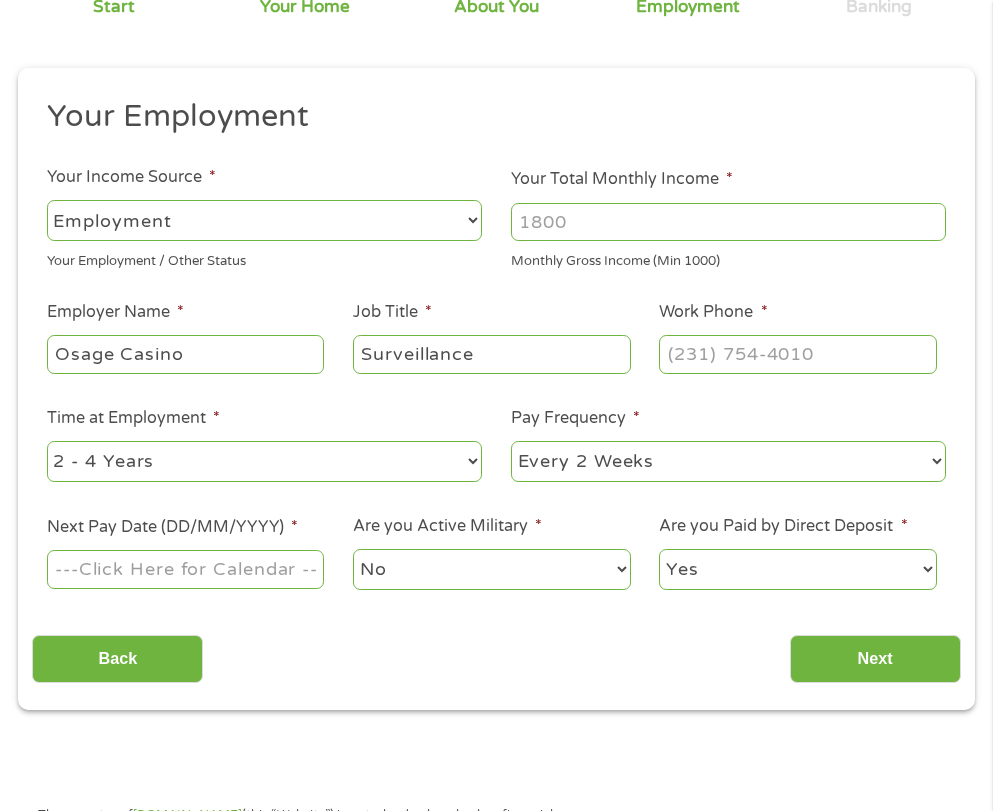 type on "Surveillance" 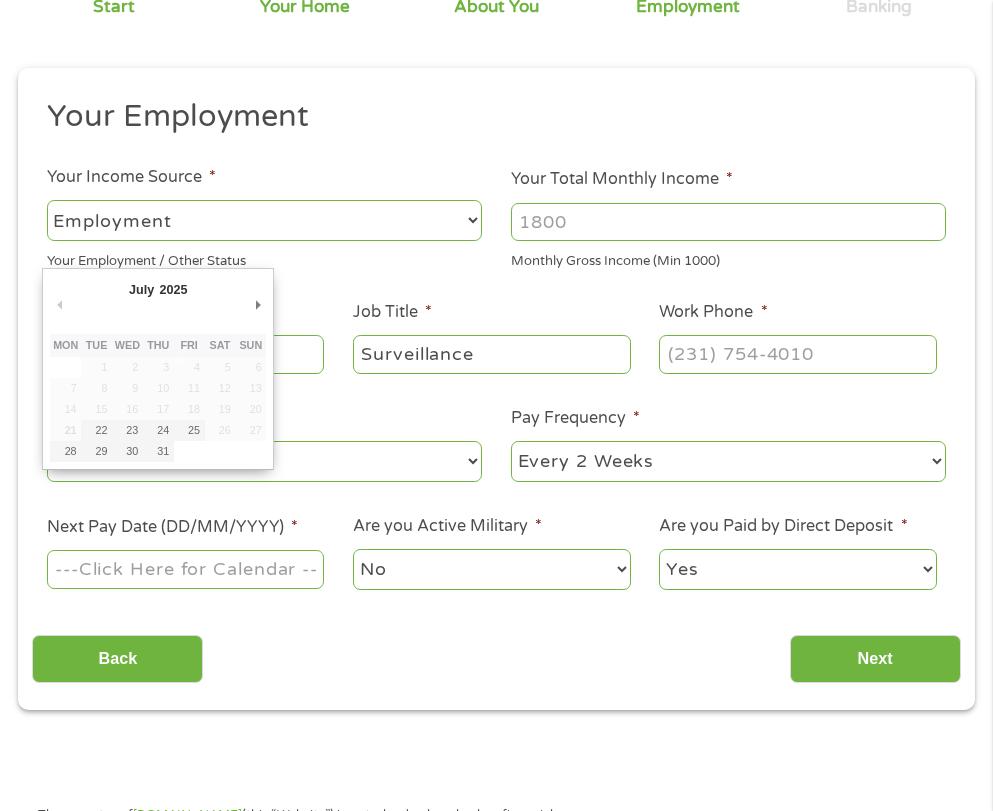 click on "Next Pay Date (DD/MM/YYYY) *" at bounding box center (186, 569) 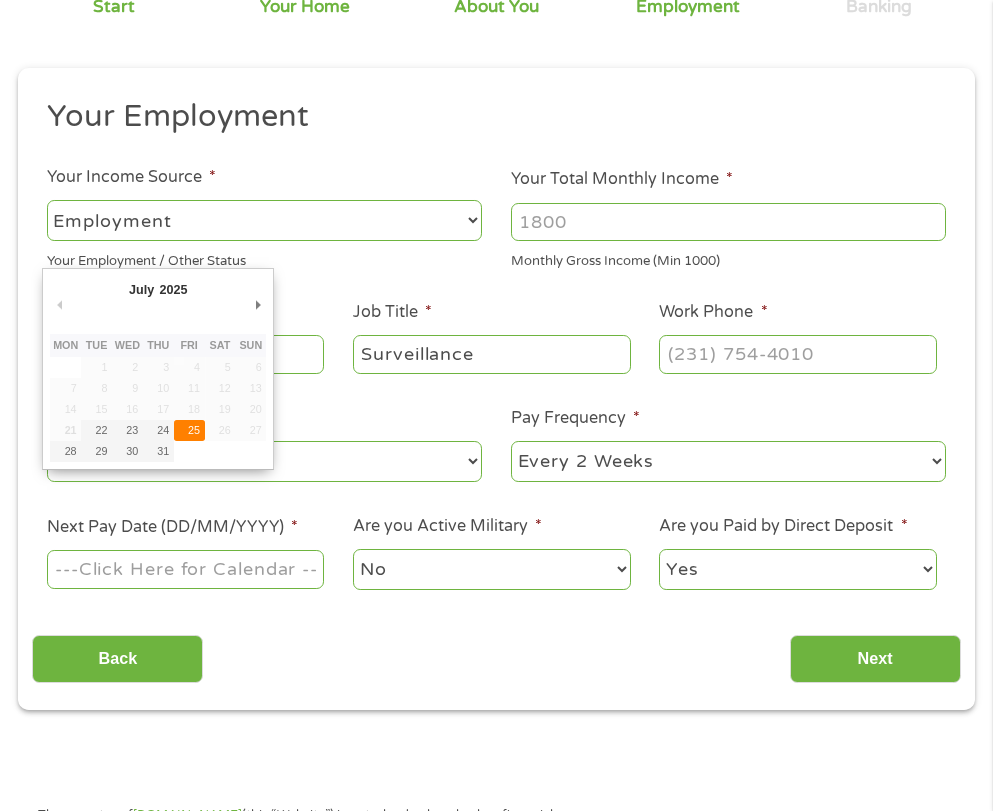 type on "25/07/2025" 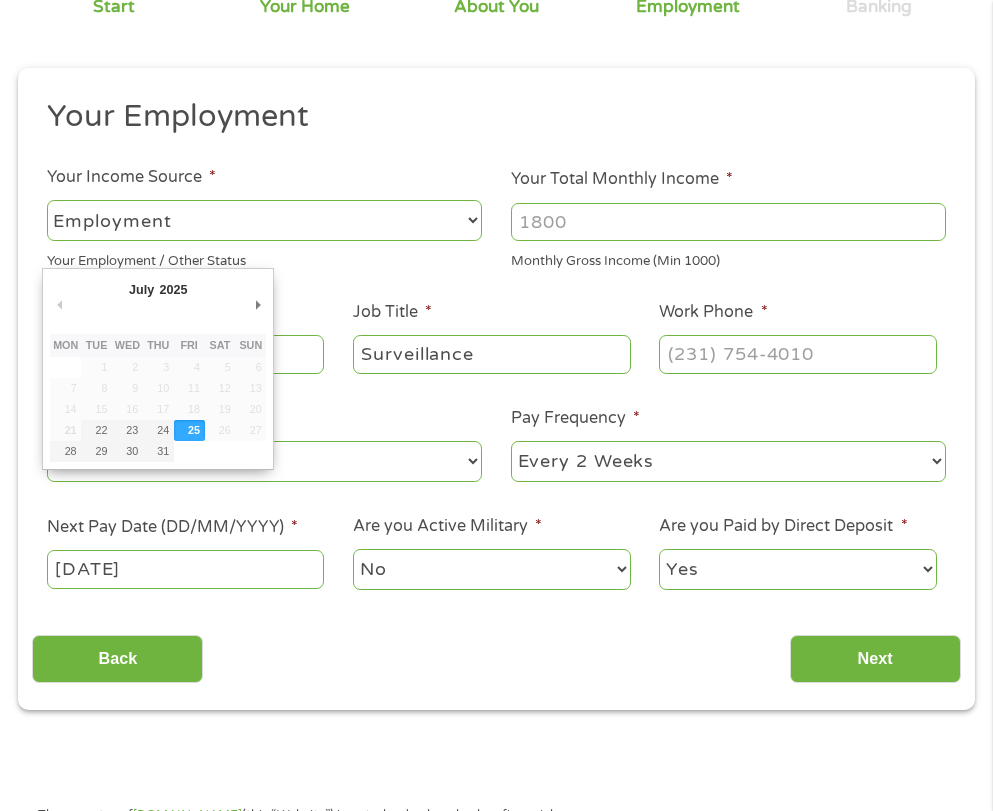 drag, startPoint x: 190, startPoint y: 437, endPoint x: 203, endPoint y: 441, distance: 13.601471 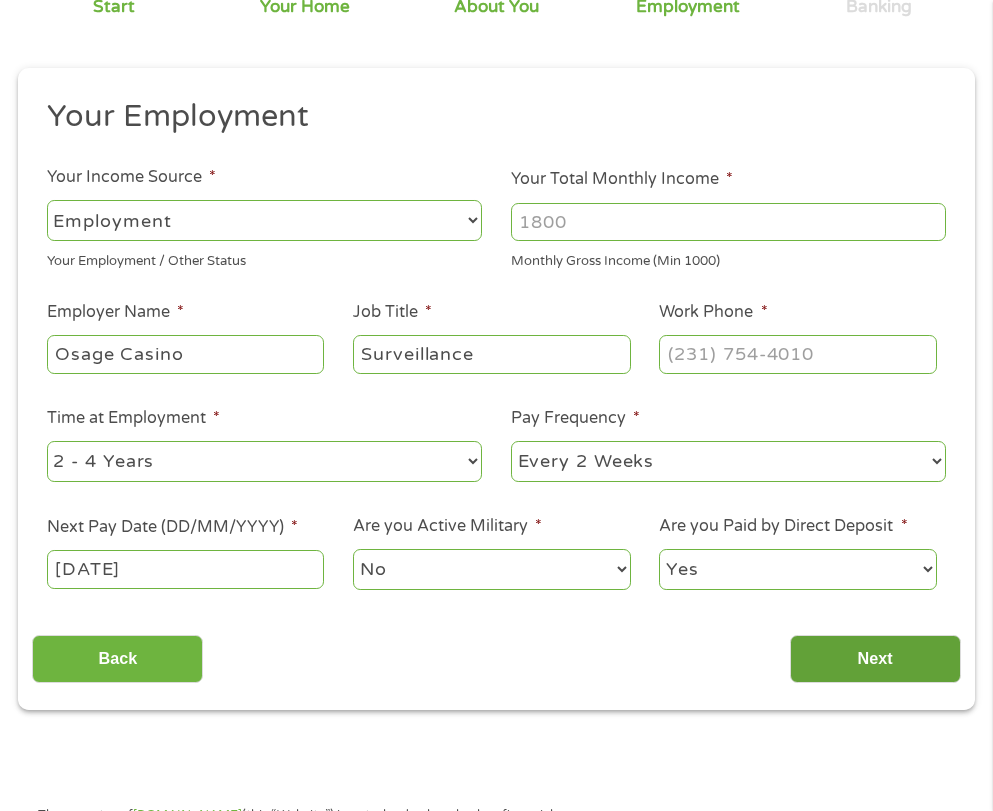 click on "Next" at bounding box center [875, 659] 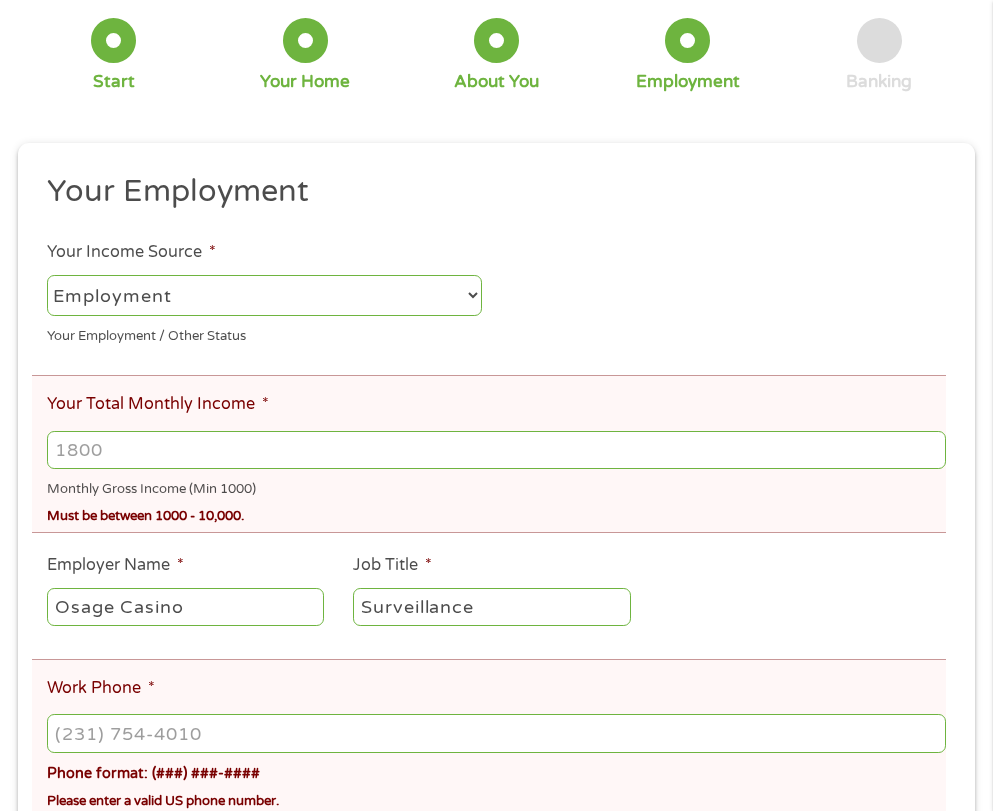 scroll, scrollTop: 8, scrollLeft: 8, axis: both 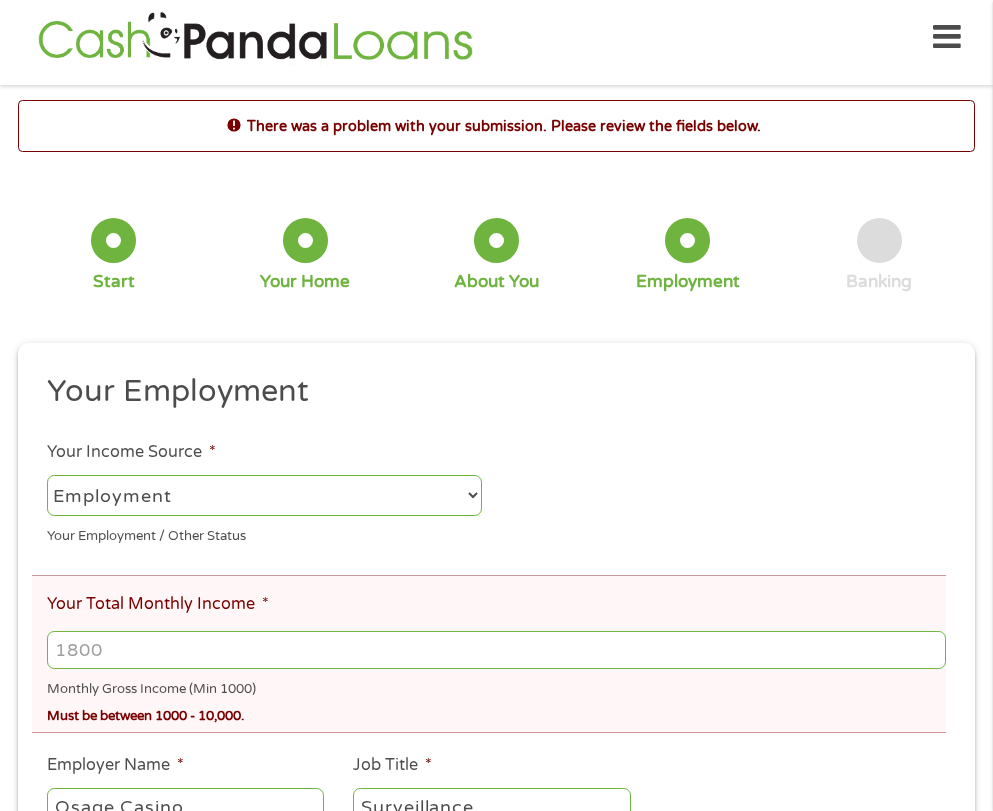 drag, startPoint x: 320, startPoint y: 646, endPoint x: -283, endPoint y: 640, distance: 603.02985 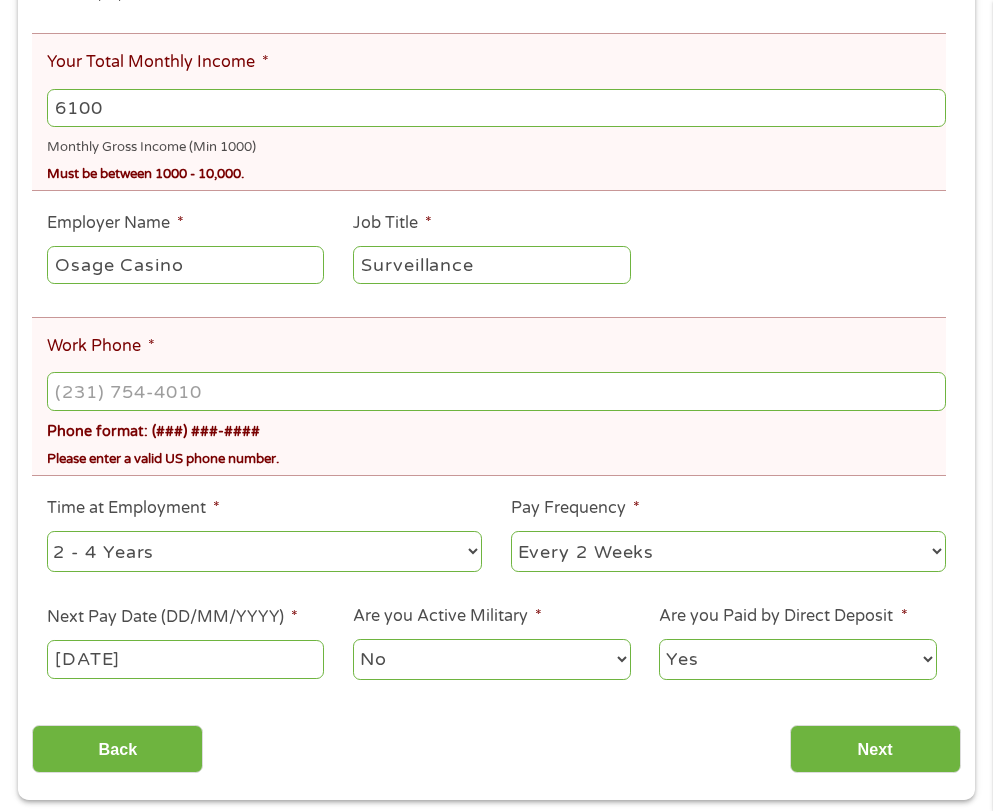 scroll, scrollTop: 510, scrollLeft: 0, axis: vertical 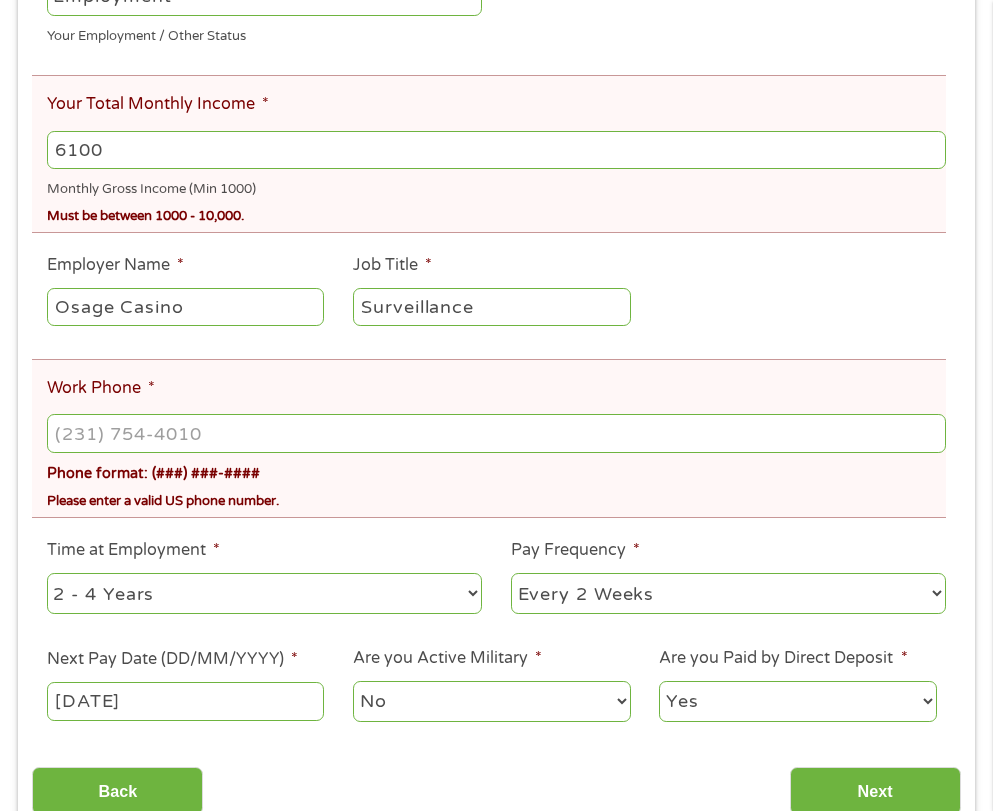 type on "6100" 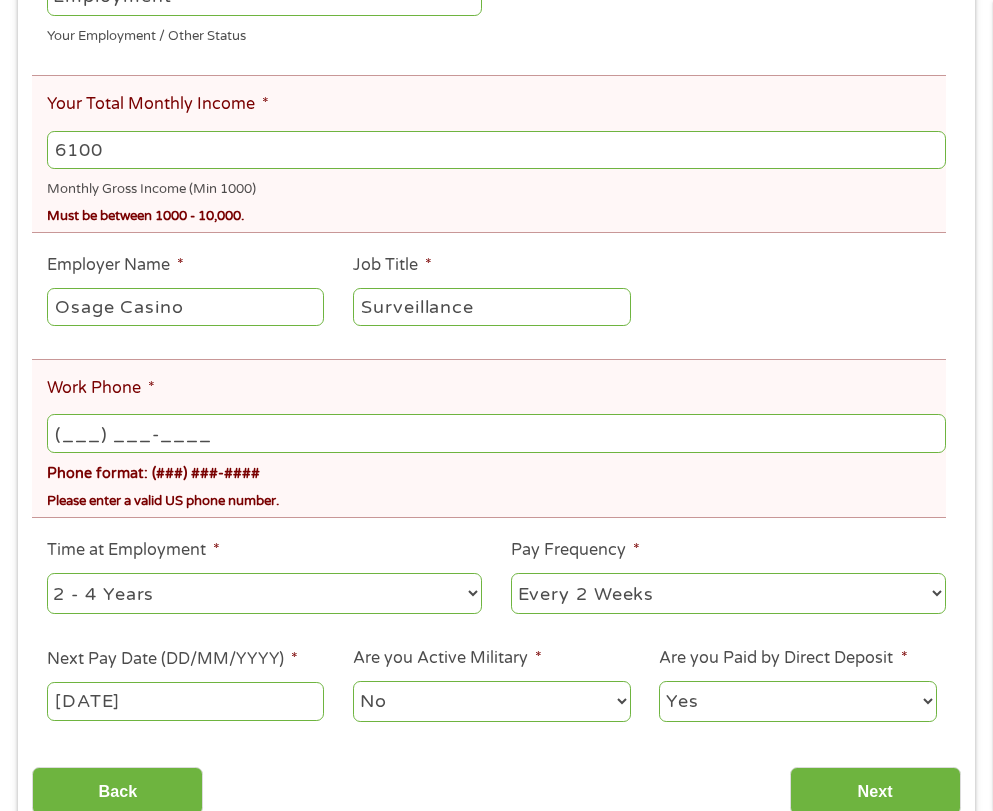 click on "(___) ___-____" at bounding box center [496, 433] 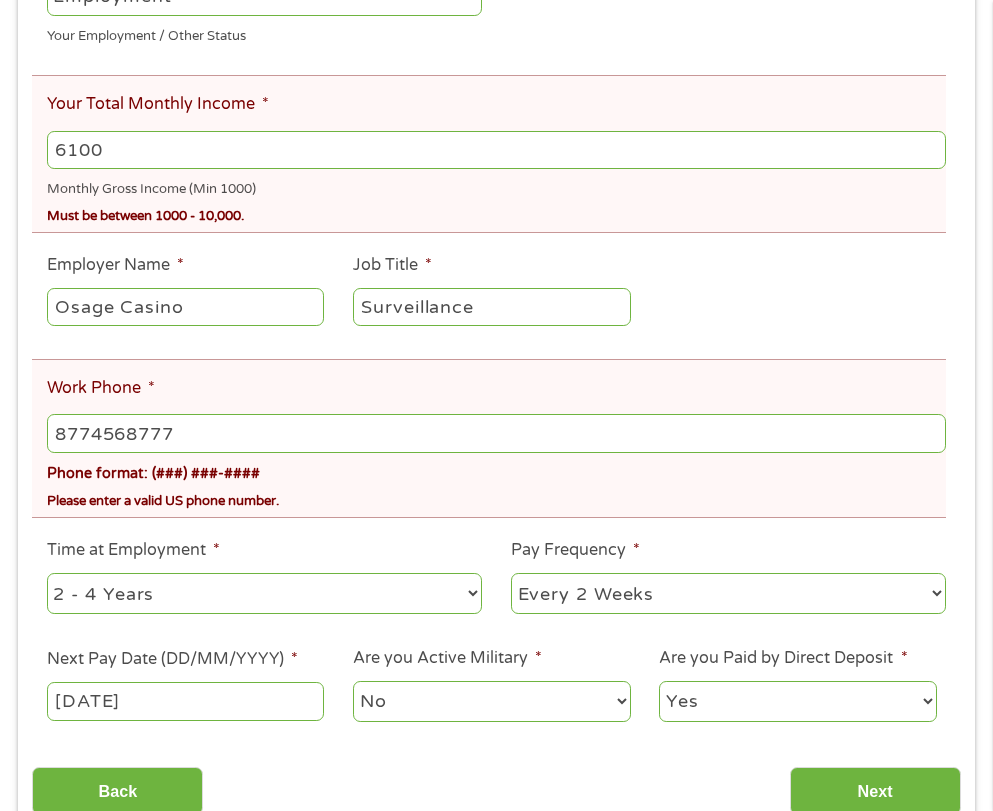 type on "(877) 456-8777" 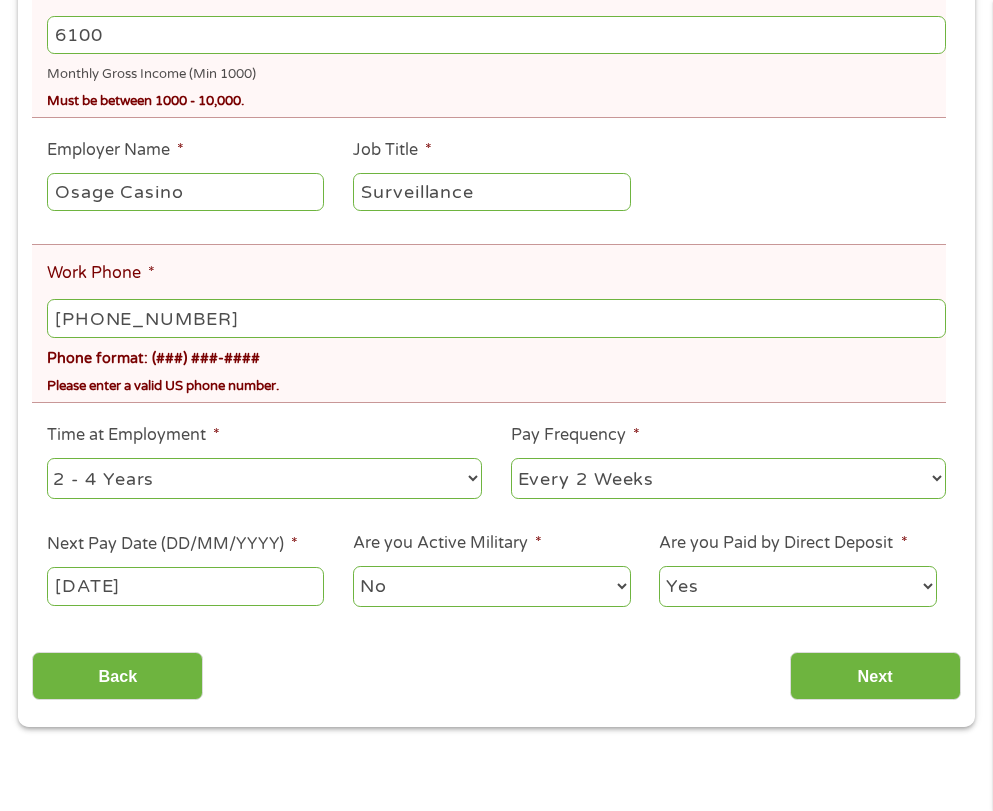 scroll, scrollTop: 810, scrollLeft: 0, axis: vertical 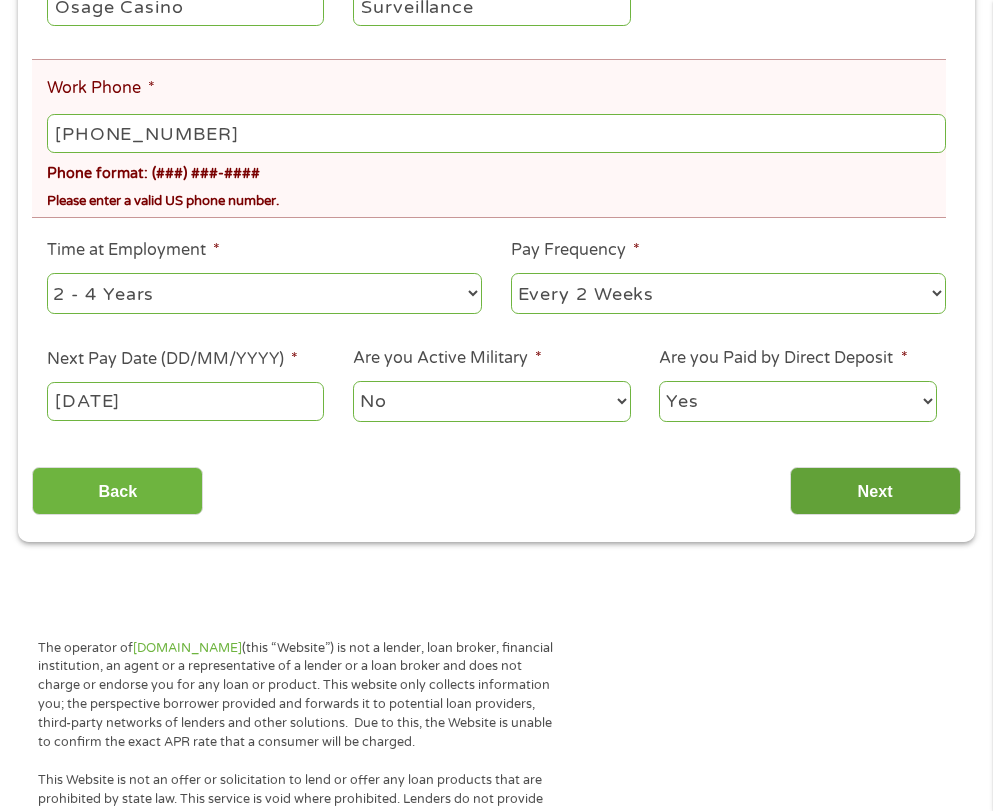 click on "Next" at bounding box center (875, 491) 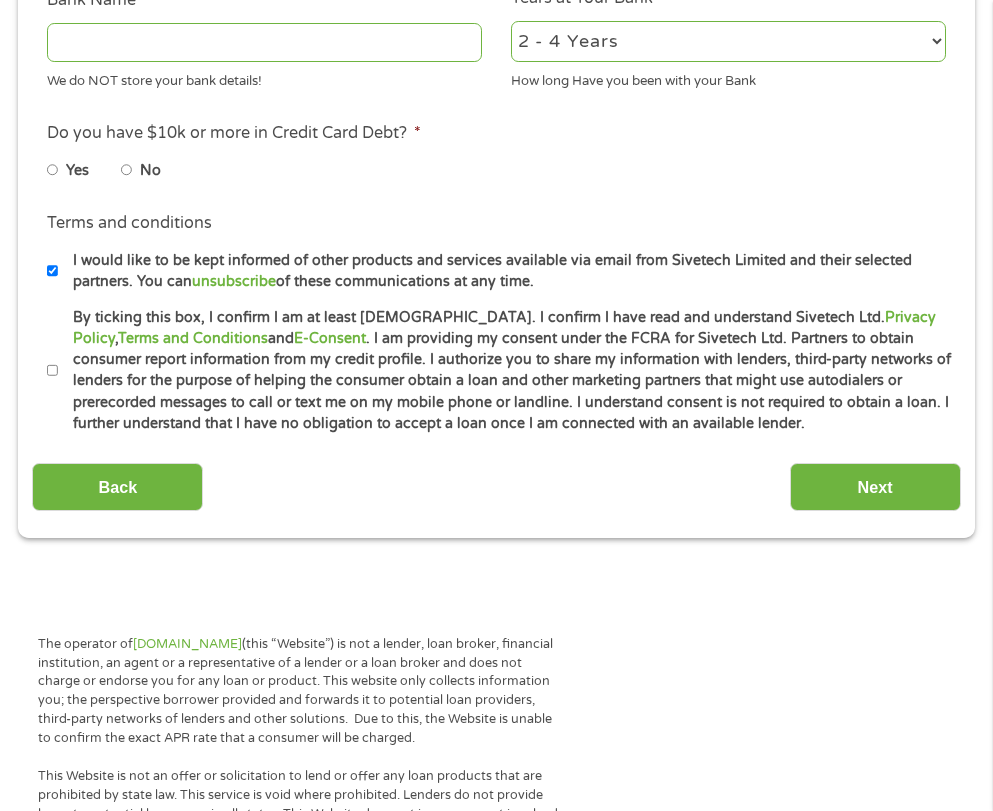 scroll, scrollTop: 8, scrollLeft: 8, axis: both 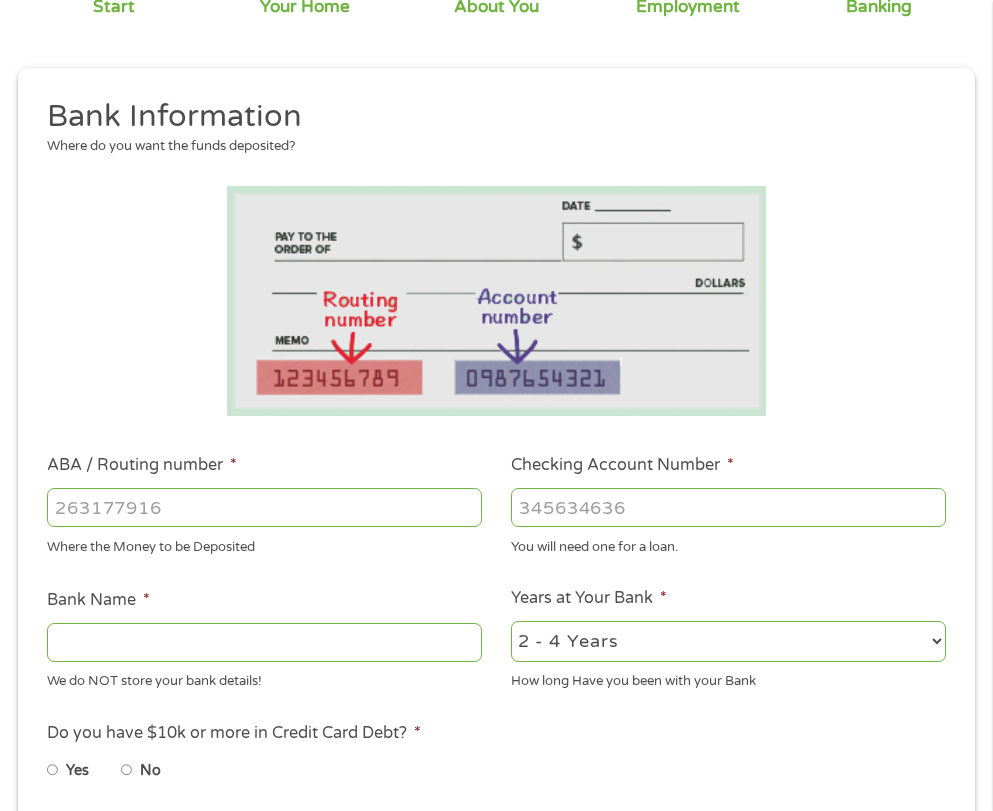 drag, startPoint x: 248, startPoint y: 497, endPoint x: 256, endPoint y: 511, distance: 16.124516 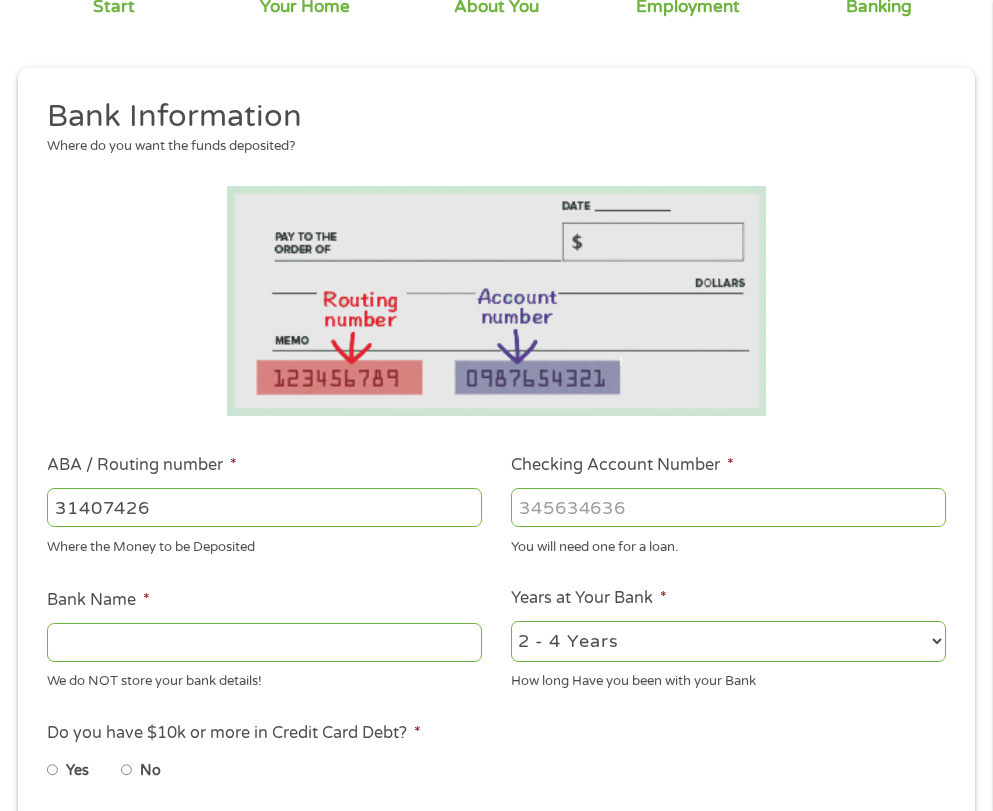 type on "314074269" 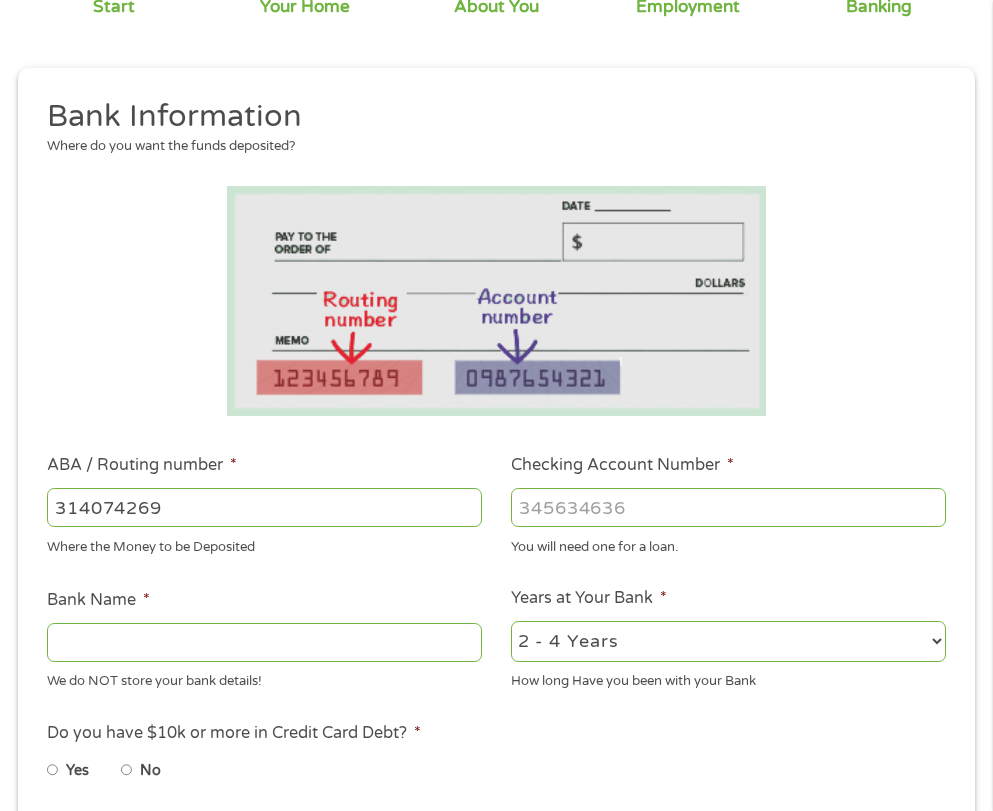 type on "USAA FEDERAL SAVINGS BANK" 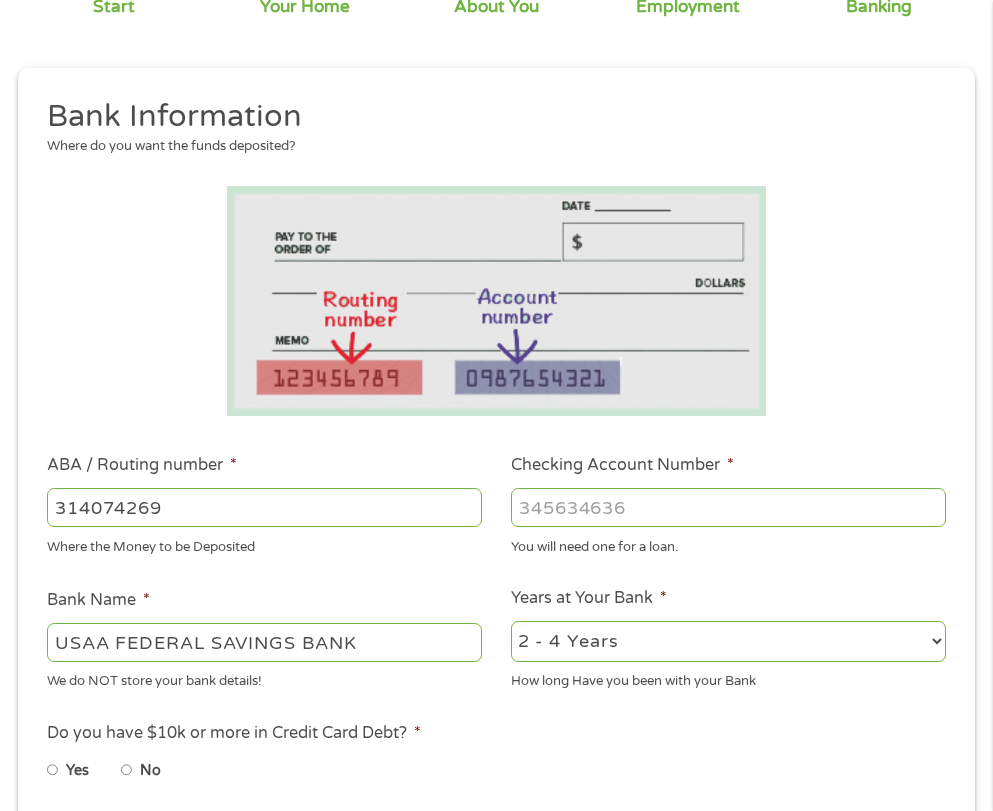 type on "314074269" 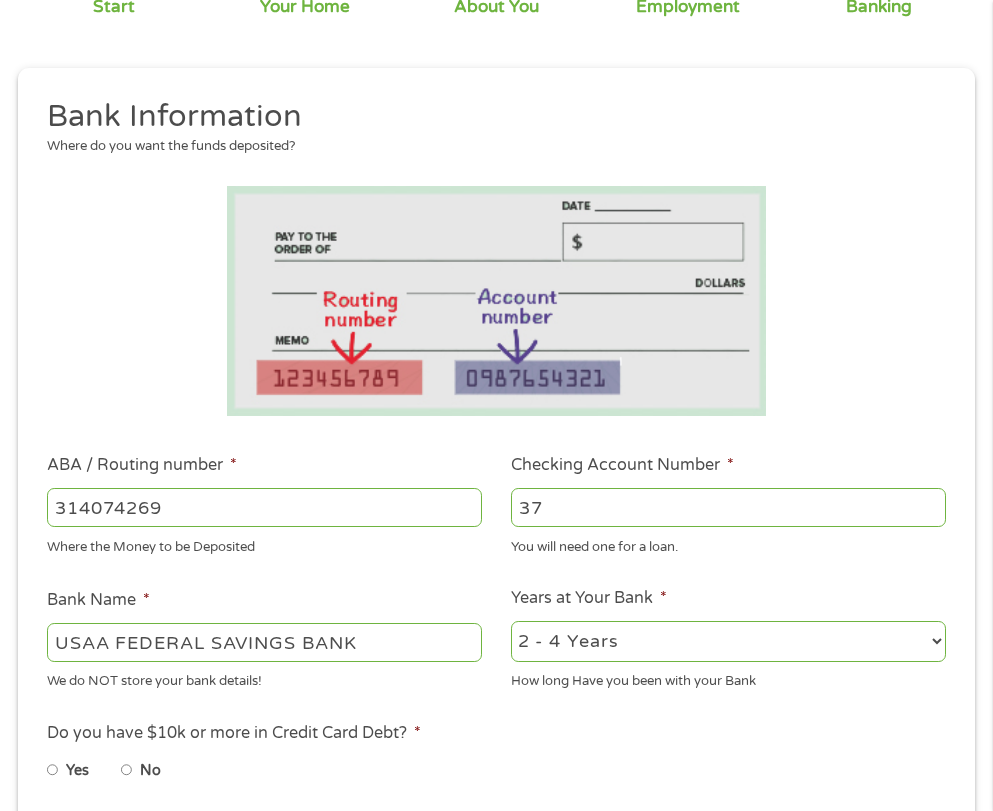 type on "3" 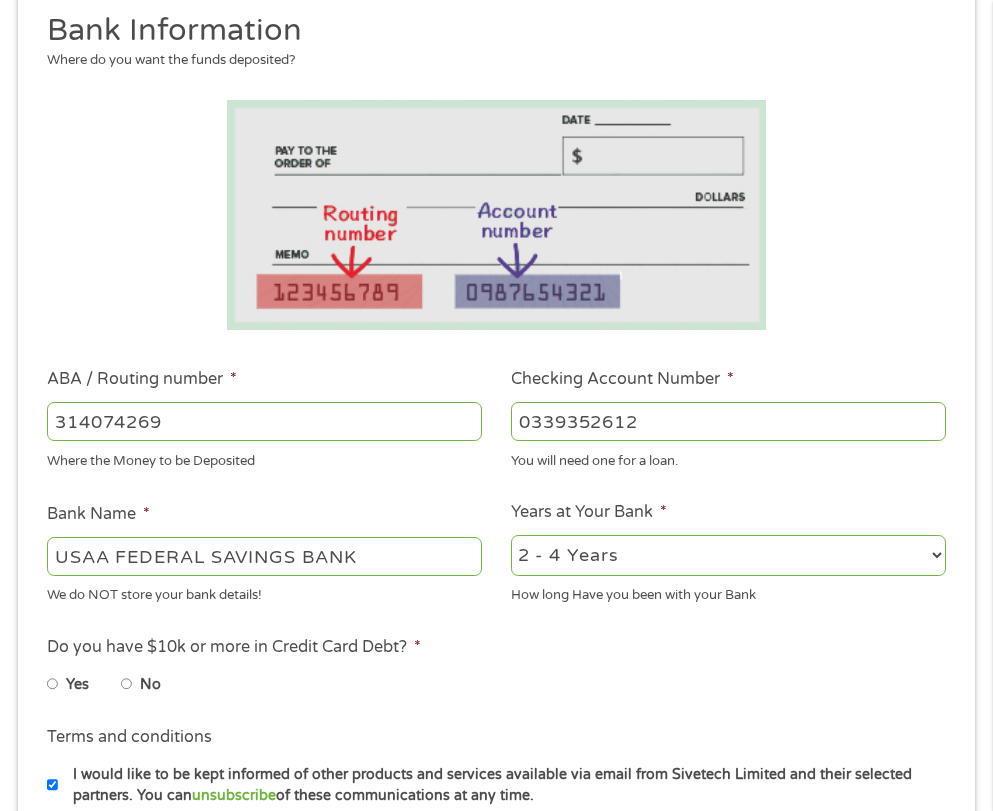 scroll, scrollTop: 510, scrollLeft: 0, axis: vertical 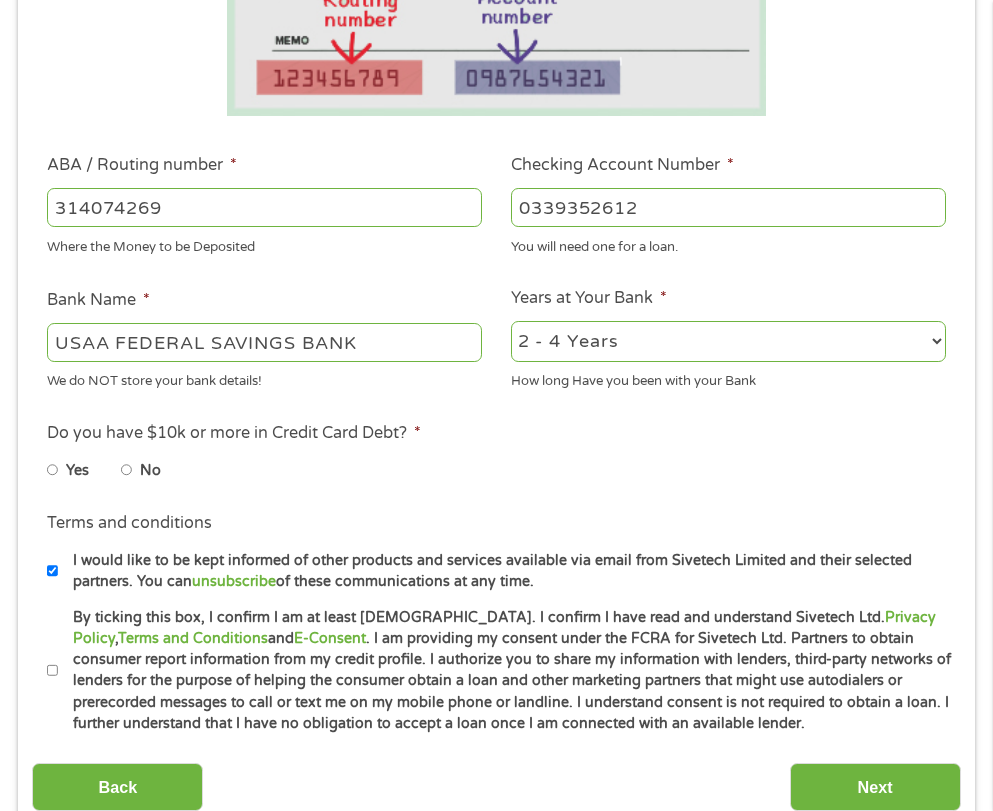 type on "0339352612" 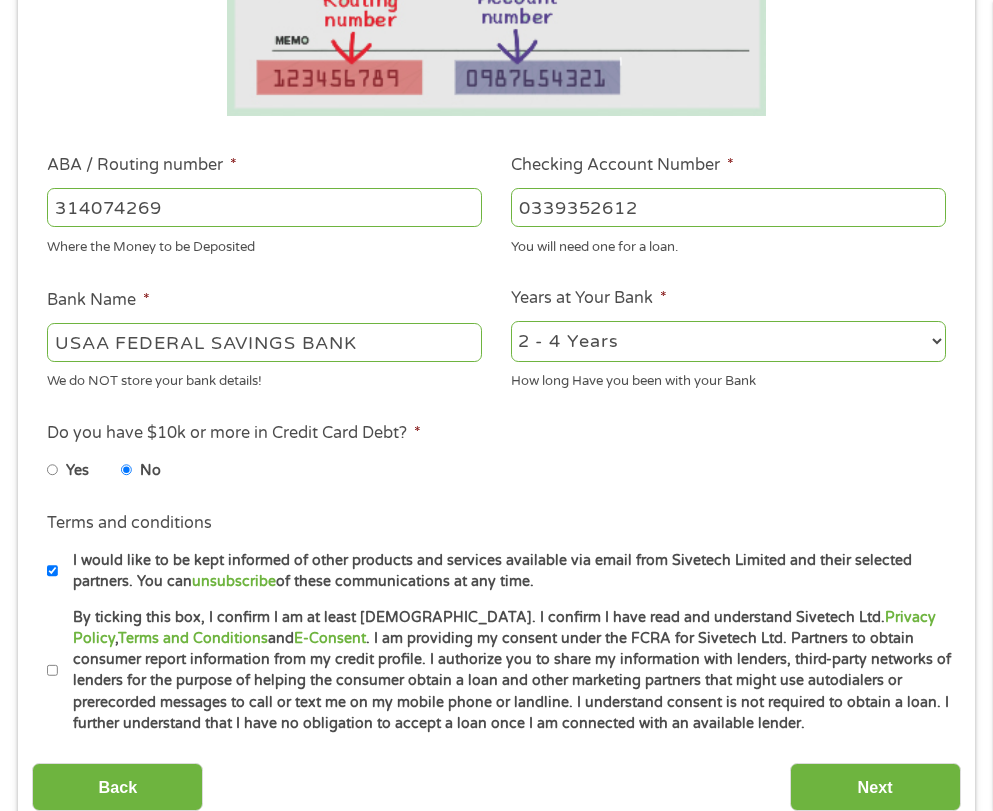 click on "By ticking this box, I confirm I am at least 18 years old. I confirm I have read and understand Sivetech Ltd.  Privacy Policy ,  Terms and Conditions  and  E-Consent . I am providing my consent under the FCRA for Sivetech Ltd. Partners to obtain consumer report information from my credit profile. I authorize you to share my information with lenders, third-party networks of lenders for the purpose of helping the consumer obtain a loan and other marketing partners that might use autodialers or prerecorded messages to call or text me on my mobile phone or landline. I understand consent is not required to obtain a loan. I further understand that I have no obligation to accept a loan once I am connected with an available lender." at bounding box center (53, 671) 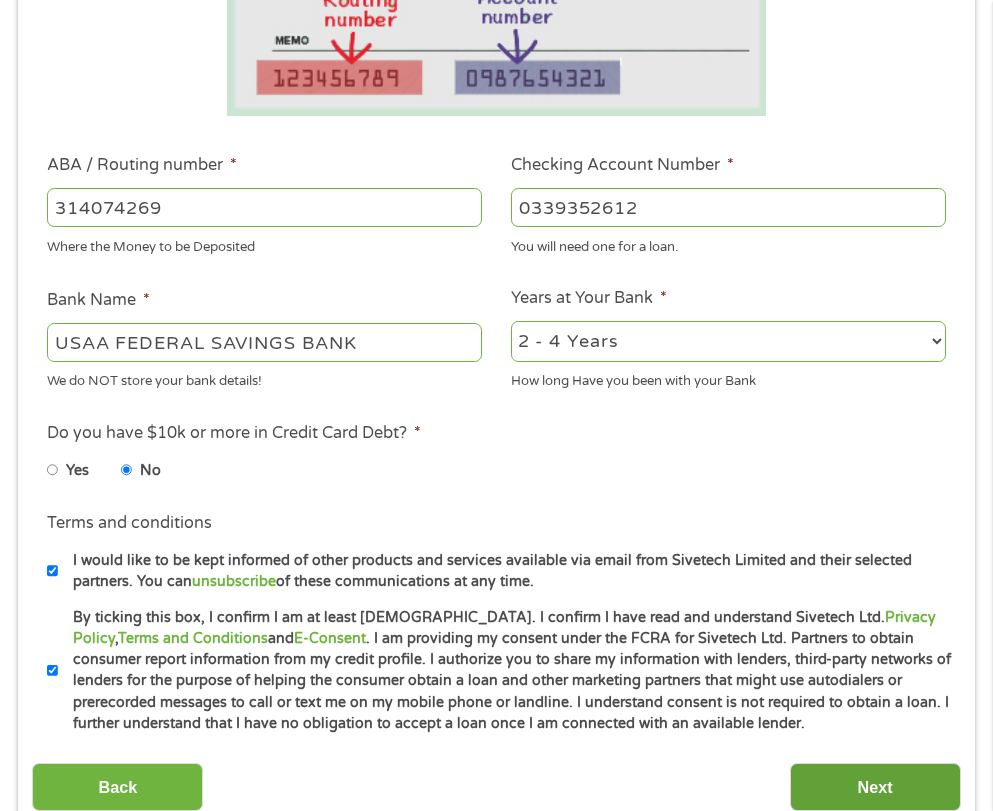 click on "Next" at bounding box center (875, 787) 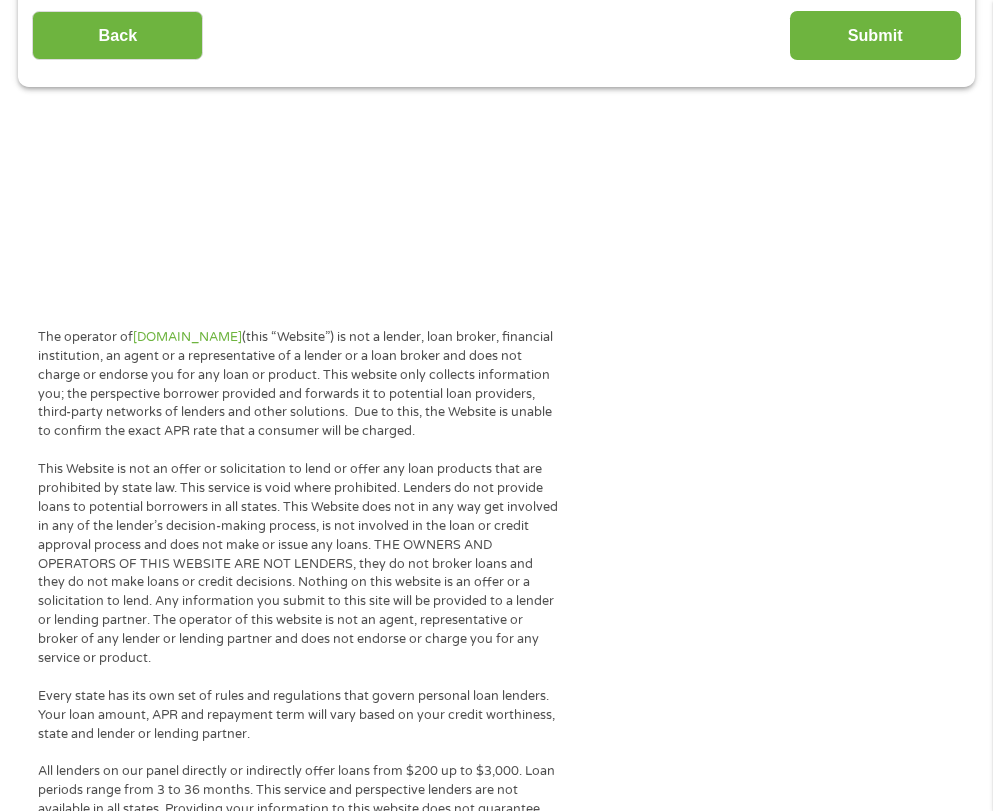 scroll, scrollTop: 259, scrollLeft: 0, axis: vertical 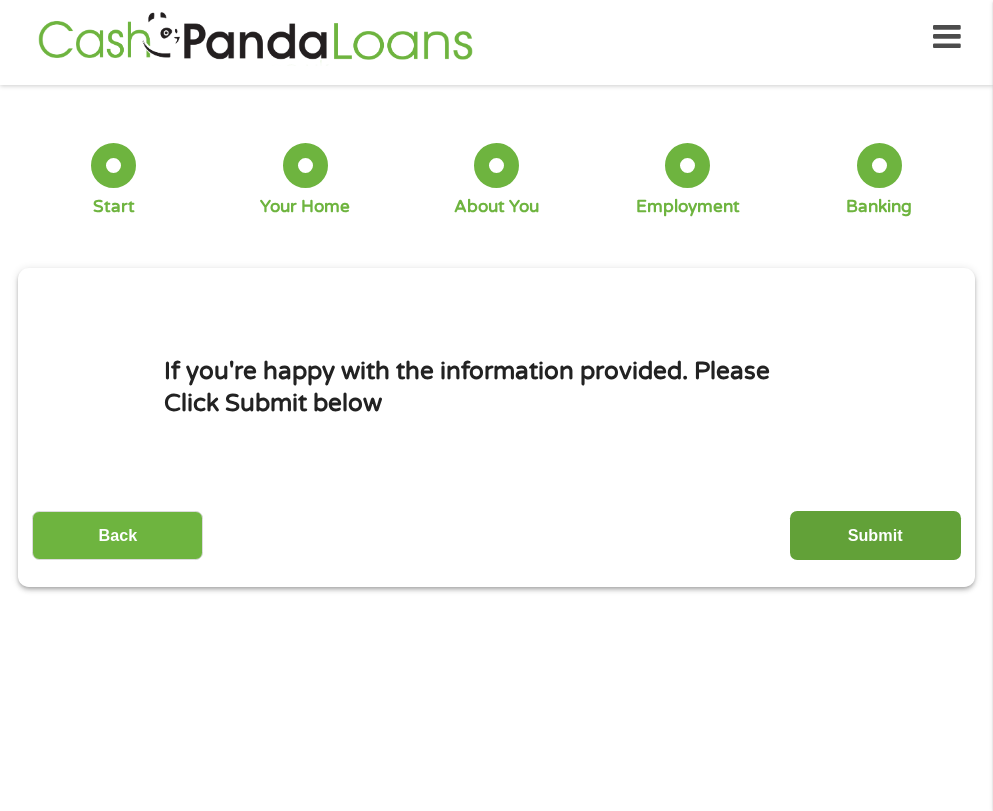 click on "Submit" at bounding box center [875, 535] 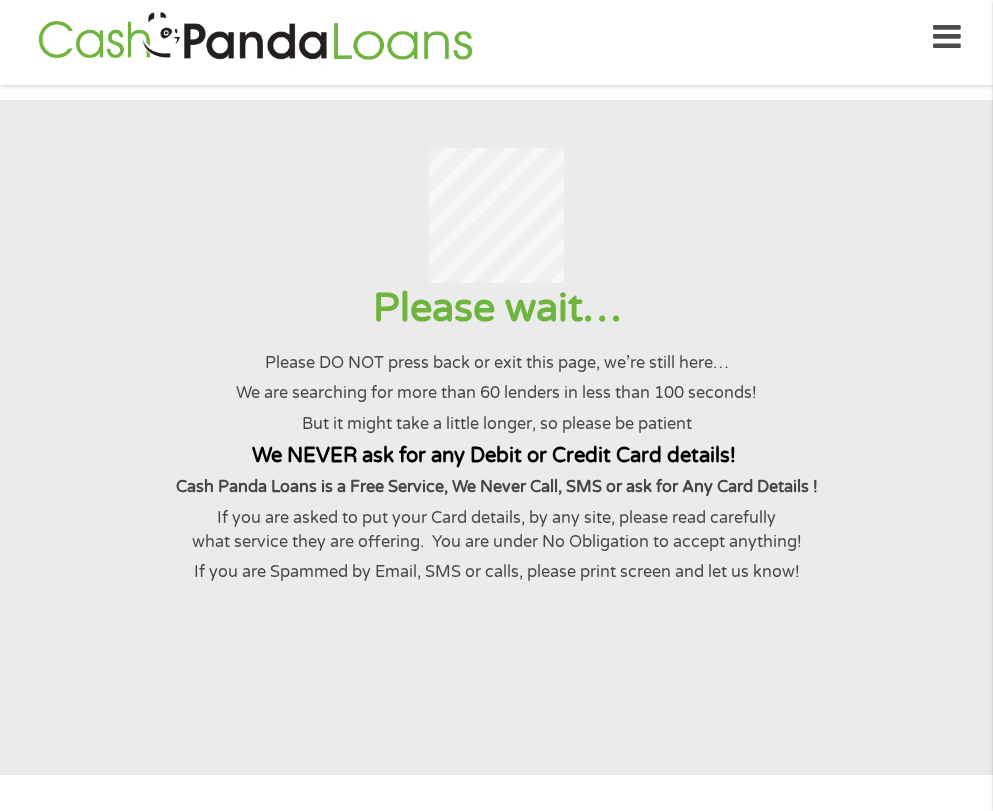 scroll, scrollTop: 0, scrollLeft: 0, axis: both 